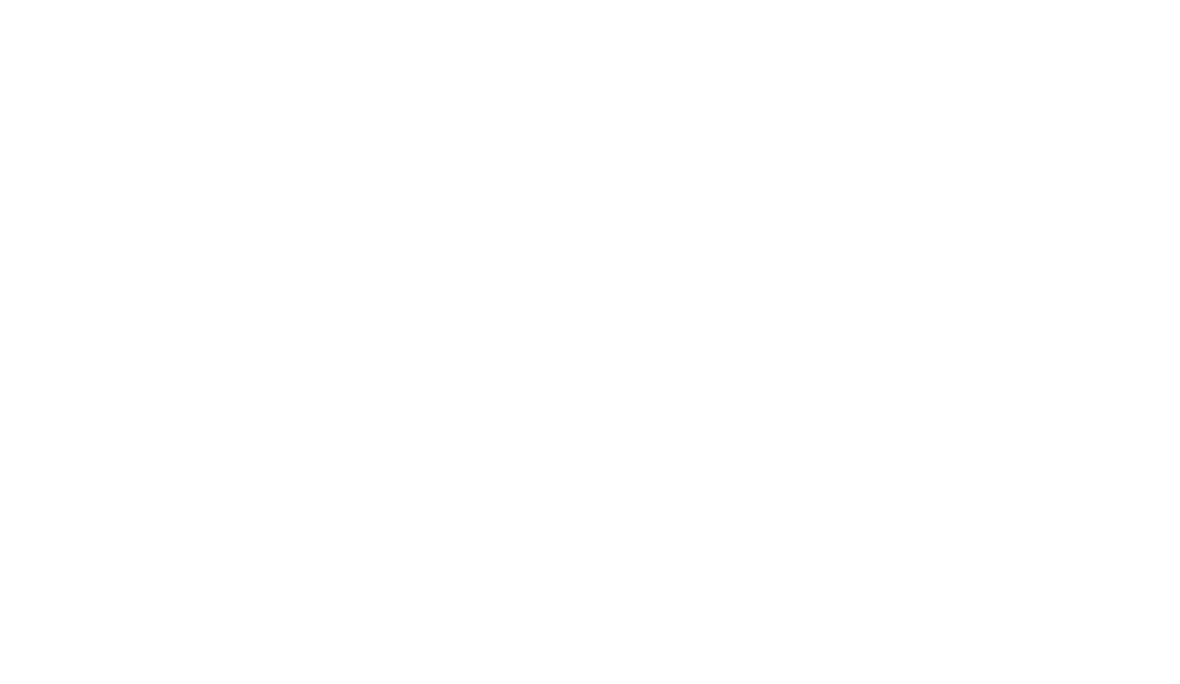 scroll, scrollTop: 0, scrollLeft: 0, axis: both 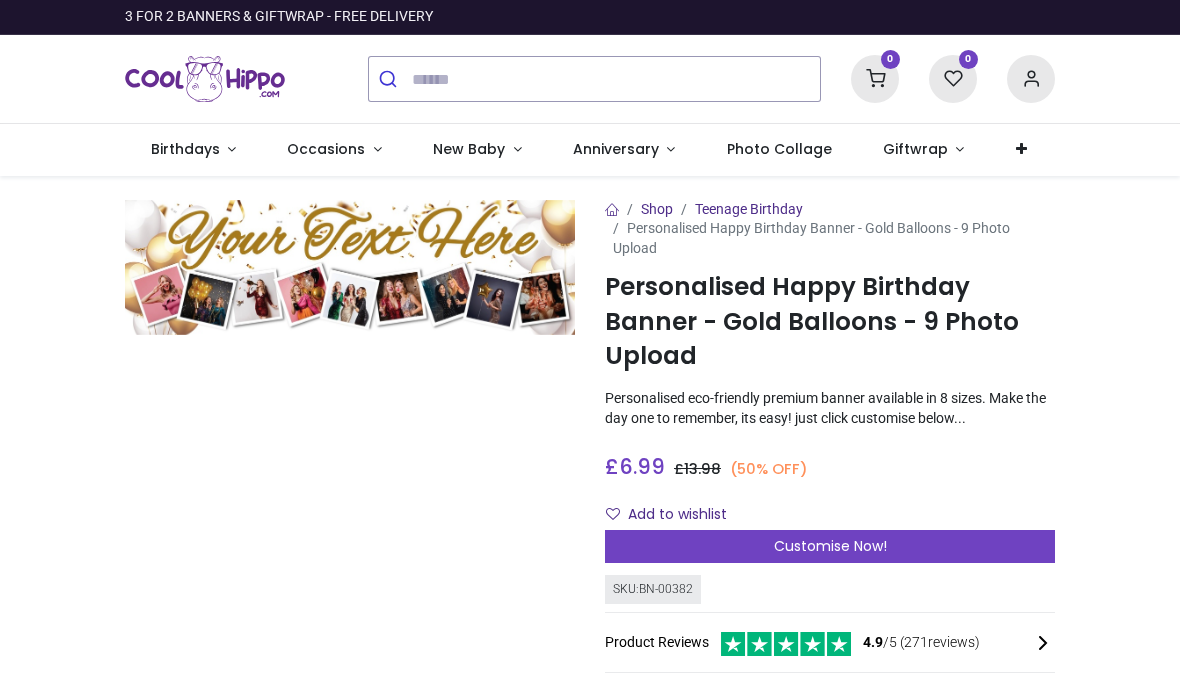 click on "Photo Collage" at bounding box center (779, 149) 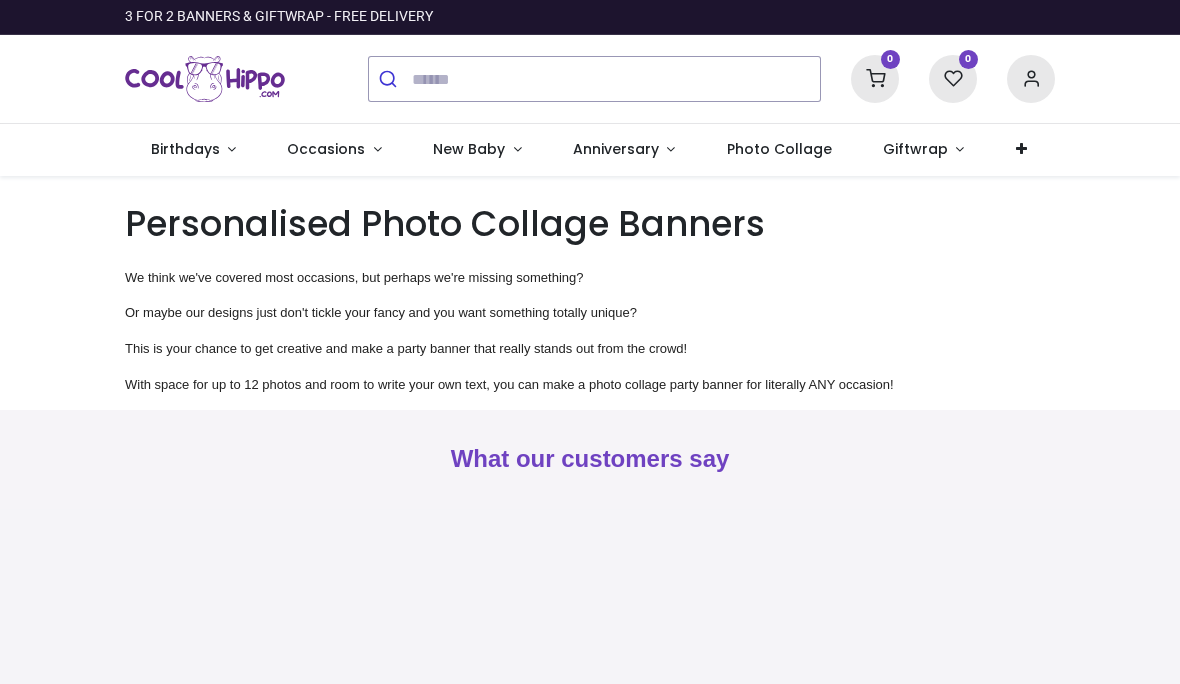 scroll, scrollTop: 0, scrollLeft: 0, axis: both 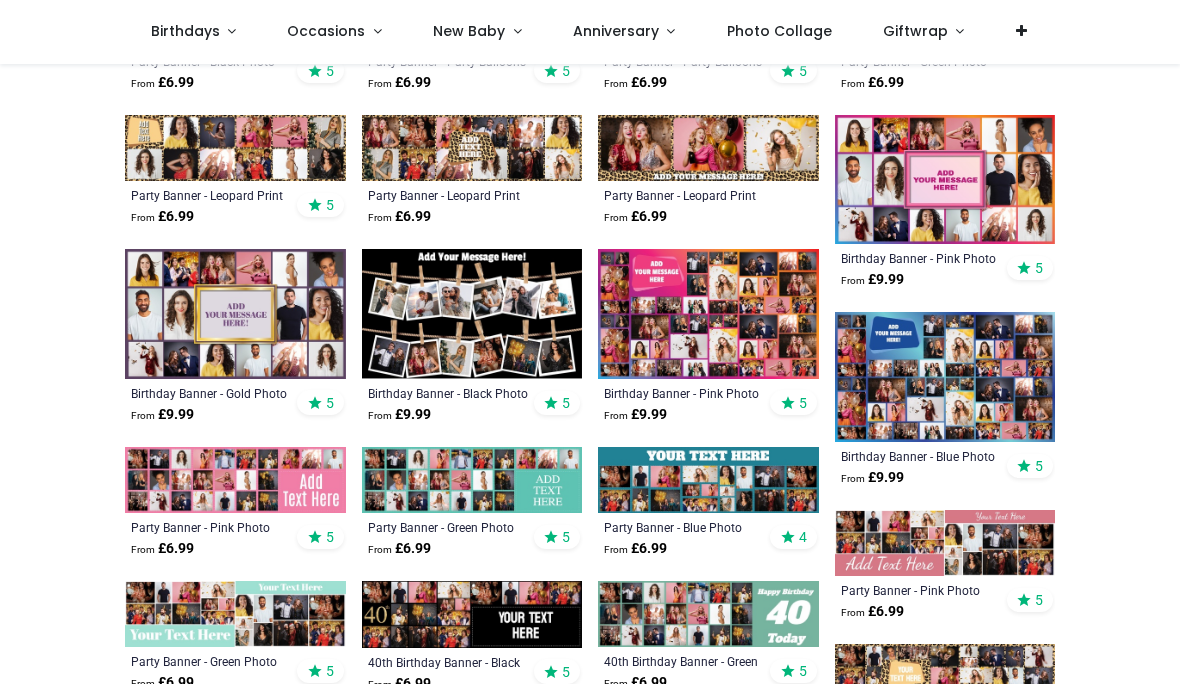 click at bounding box center (472, 314) 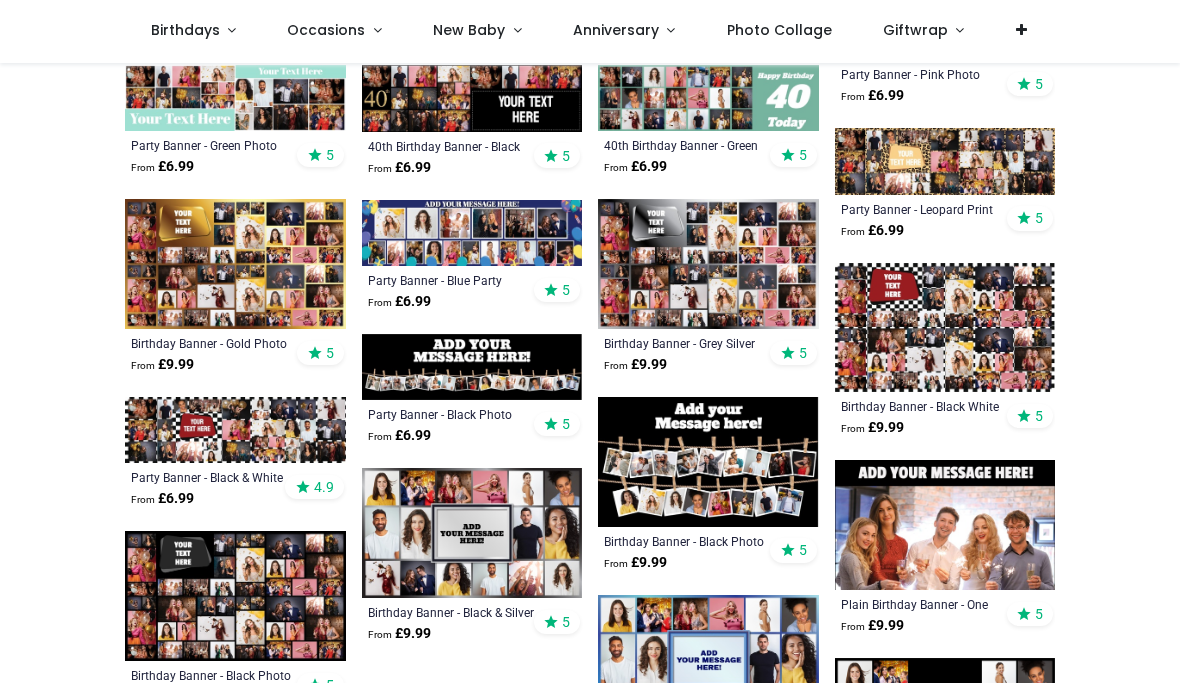 scroll, scrollTop: 1322, scrollLeft: 0, axis: vertical 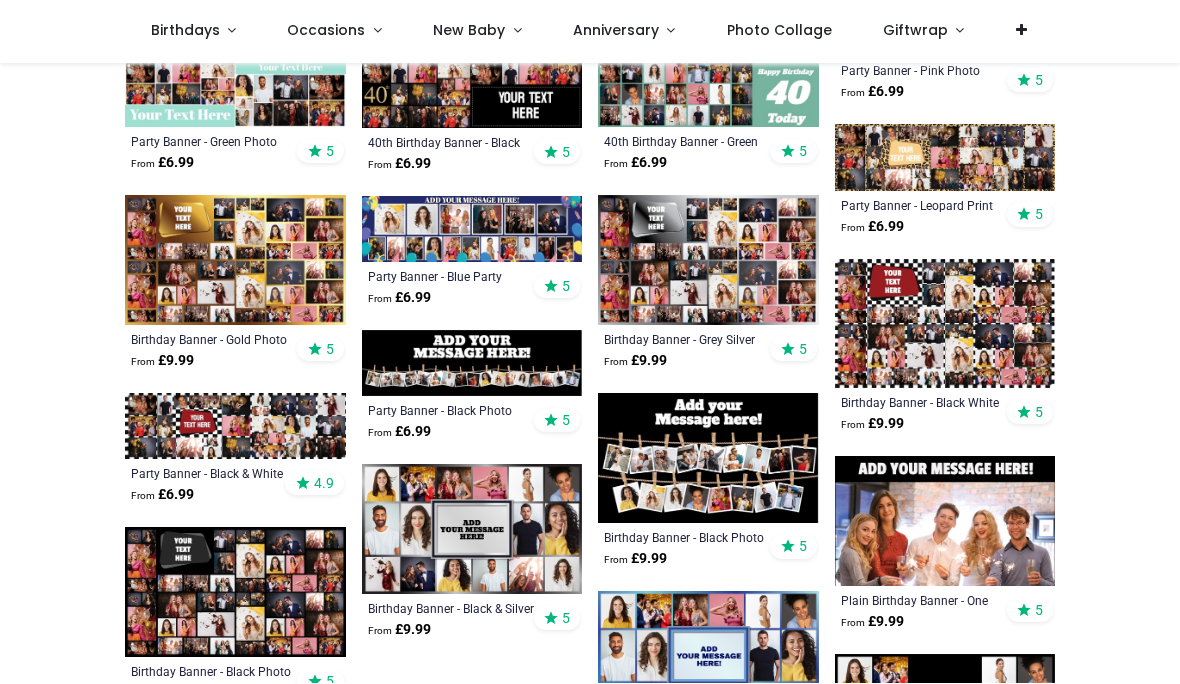 click at bounding box center [235, 593] 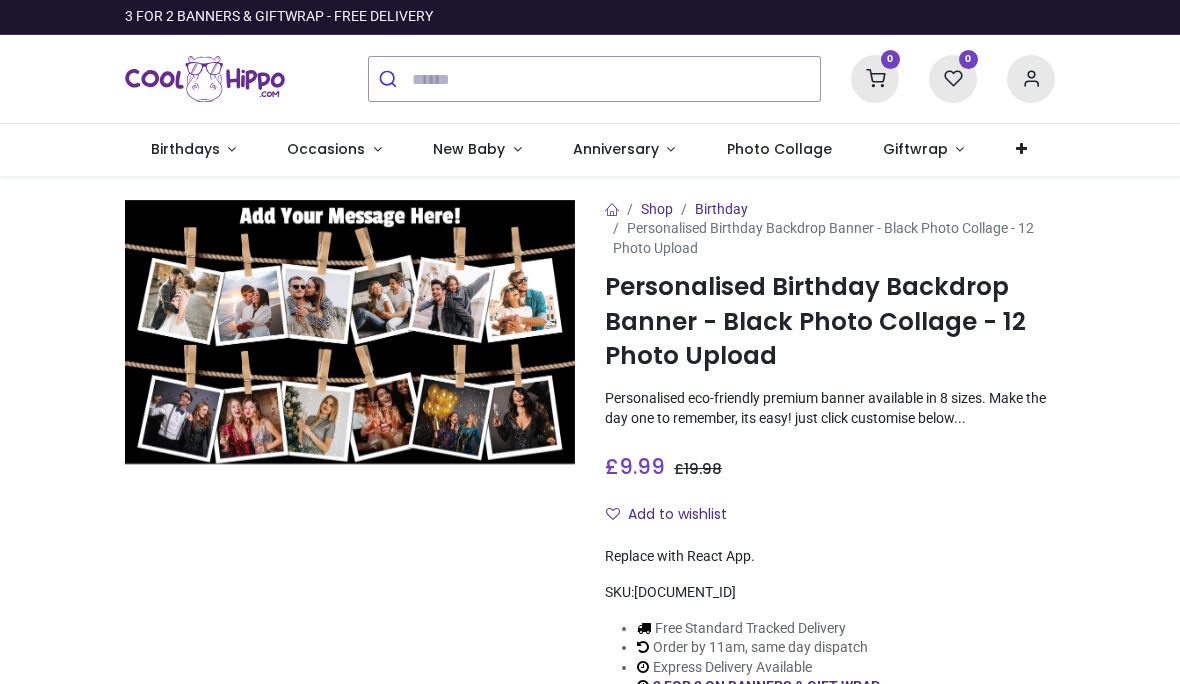 scroll, scrollTop: 0, scrollLeft: 0, axis: both 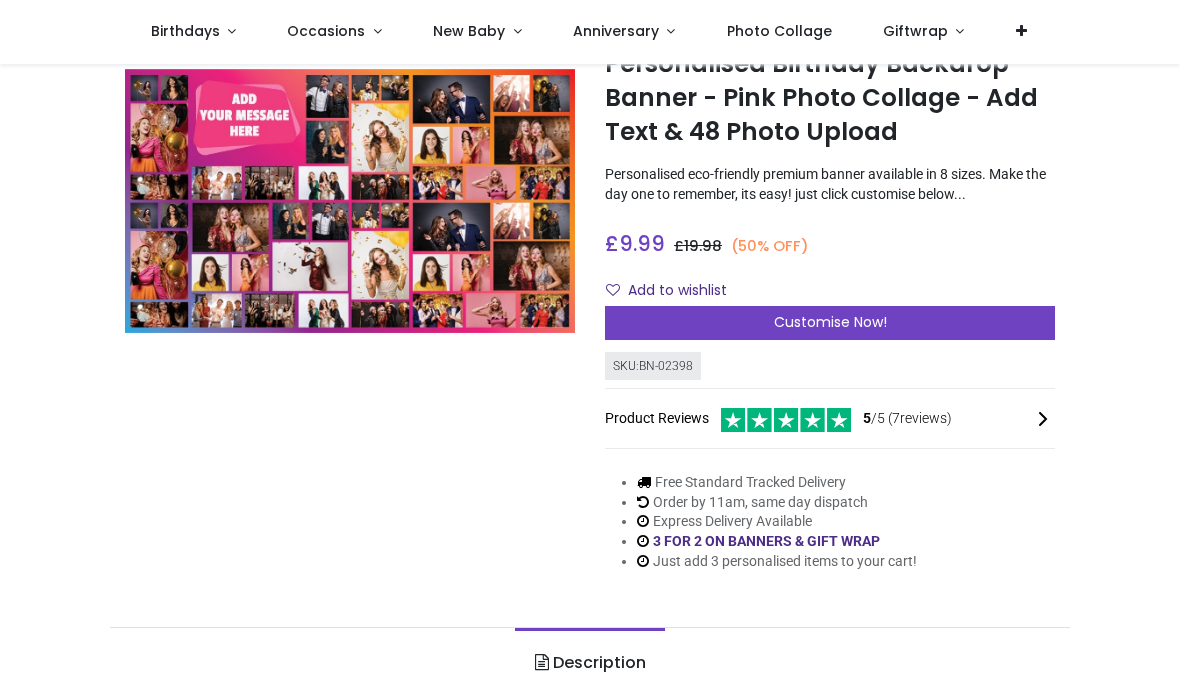 click on "Customise Now!" at bounding box center (830, 323) 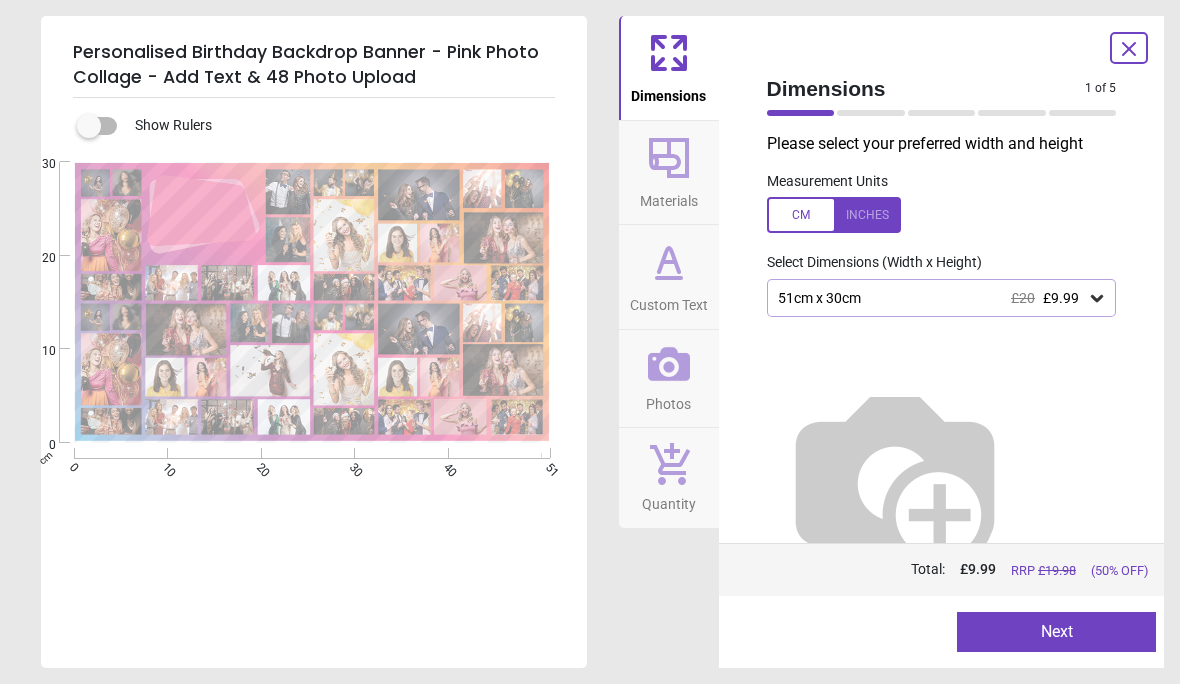 click 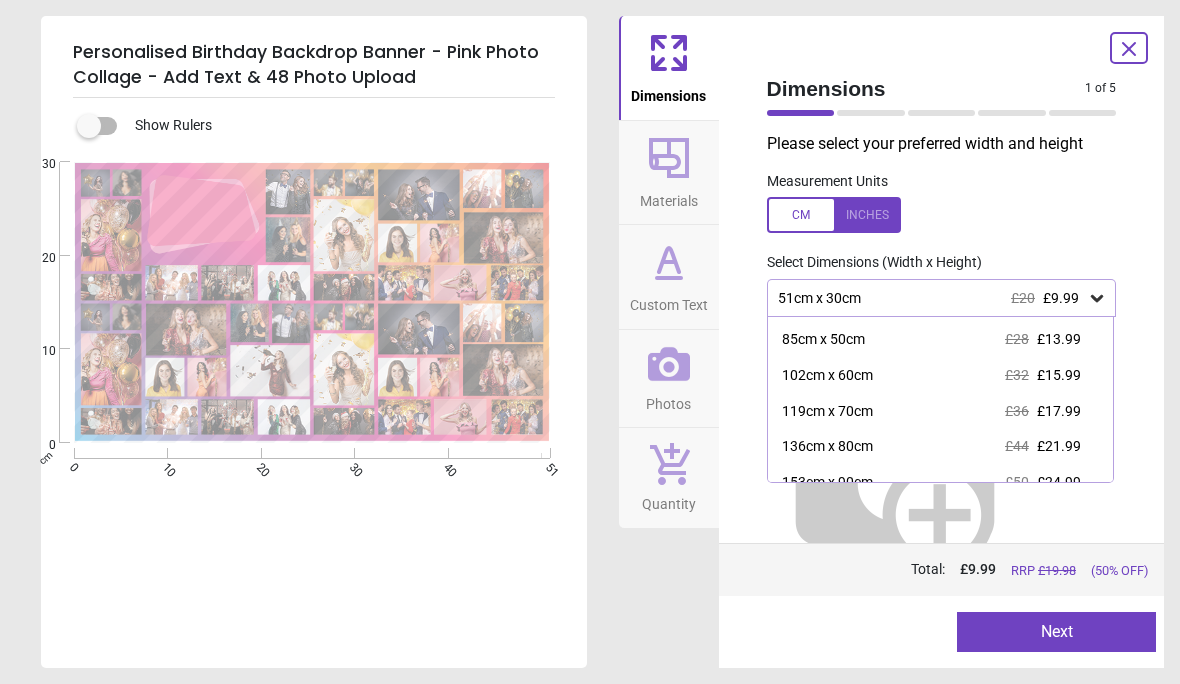 scroll, scrollTop: 61, scrollLeft: 0, axis: vertical 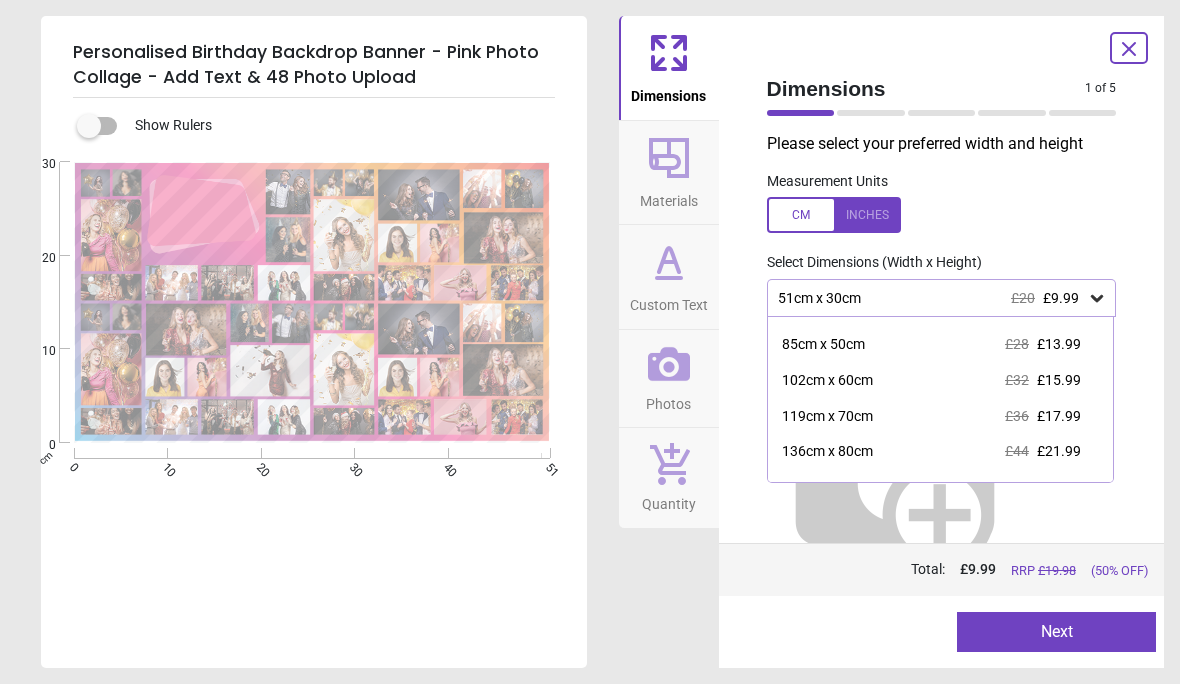 click on "119cm  x  70cm       £36 £17.99" at bounding box center (941, 417) 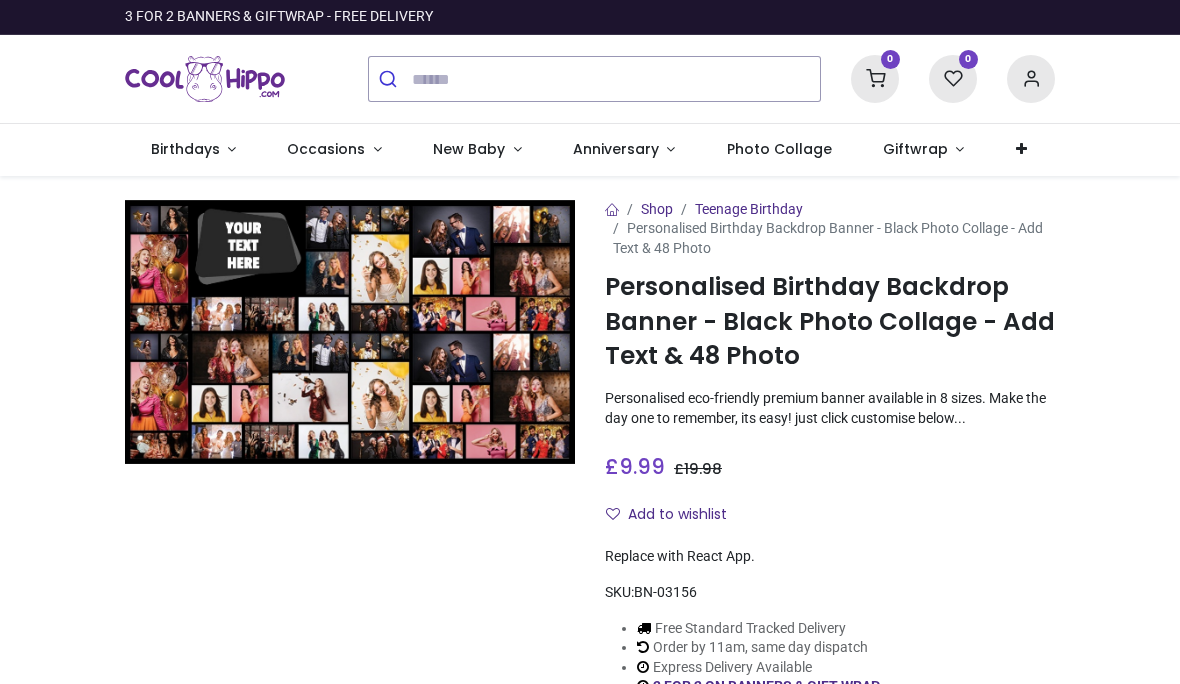 scroll, scrollTop: 0, scrollLeft: 0, axis: both 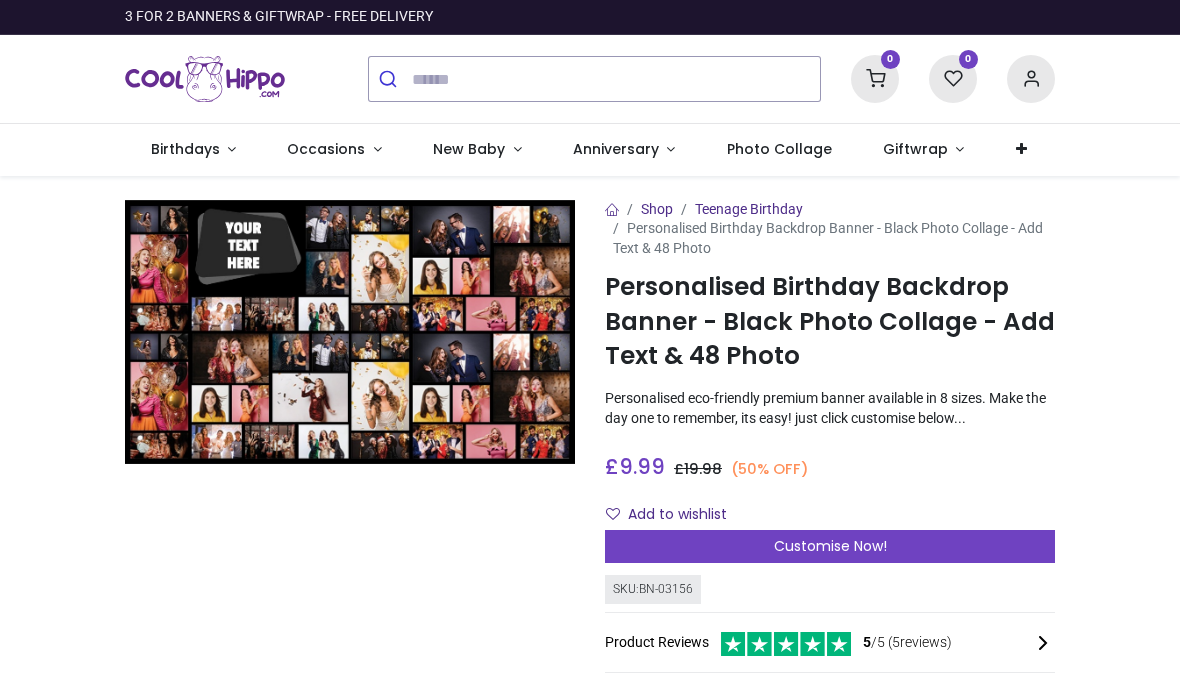 click on "Customise Now!" at bounding box center [830, 546] 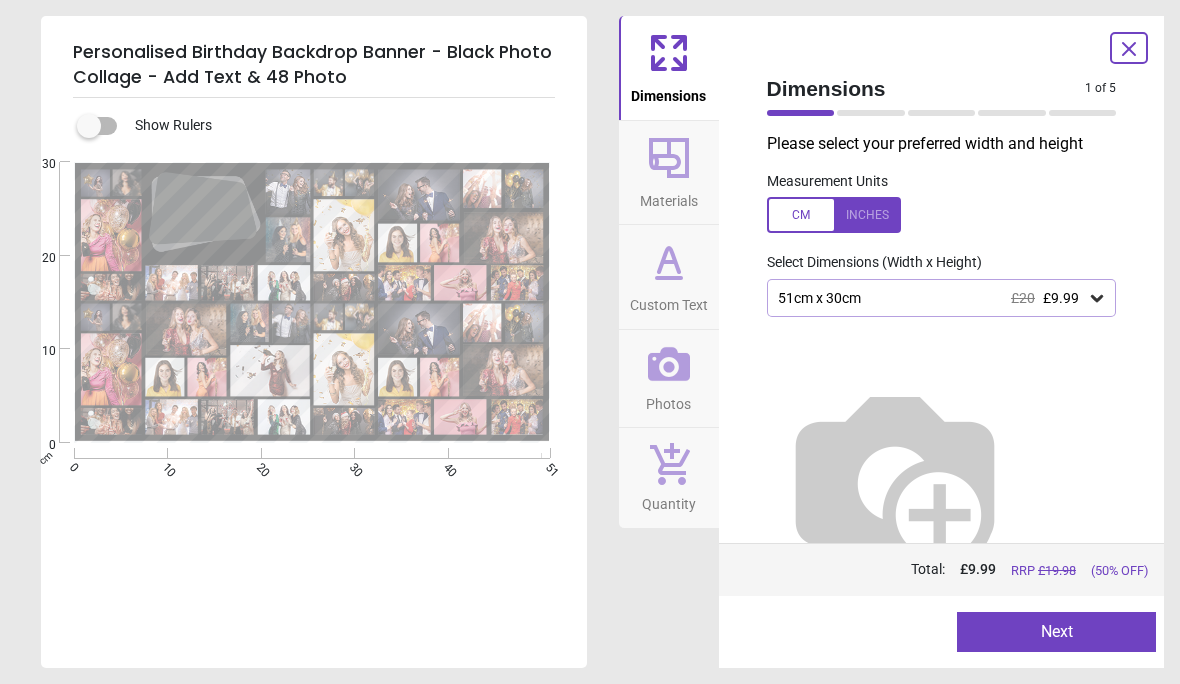 click on "51cm  x  30cm       £20 £9.99" at bounding box center [942, 298] 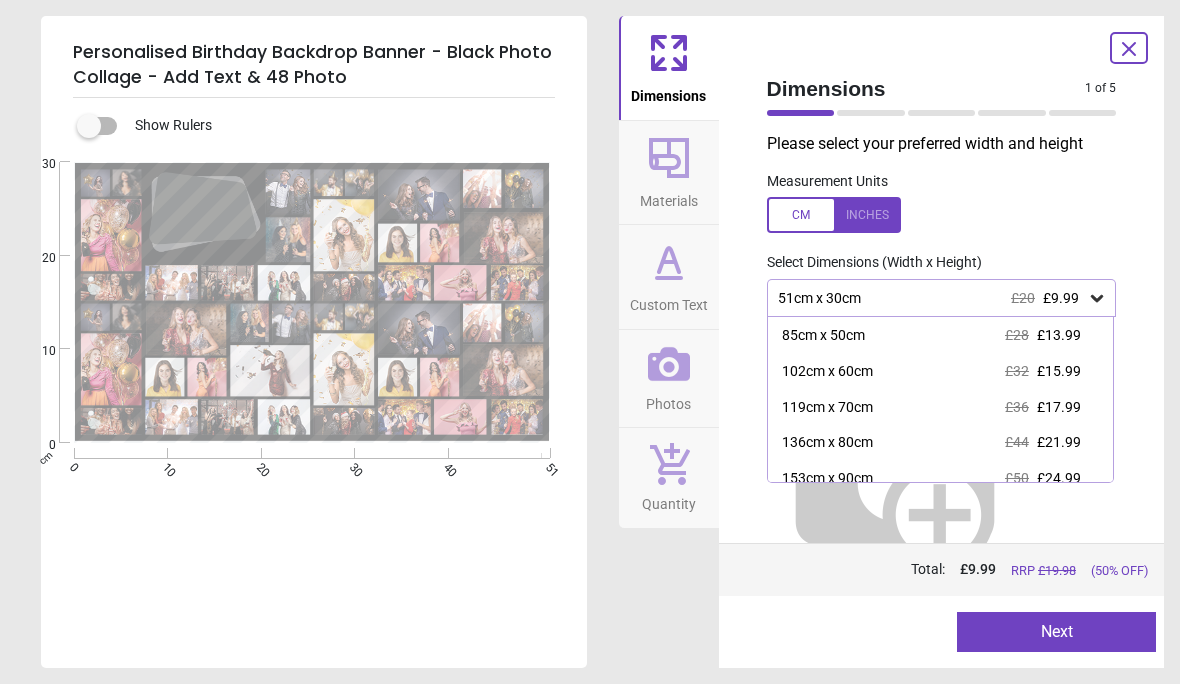 scroll, scrollTop: 72, scrollLeft: 0, axis: vertical 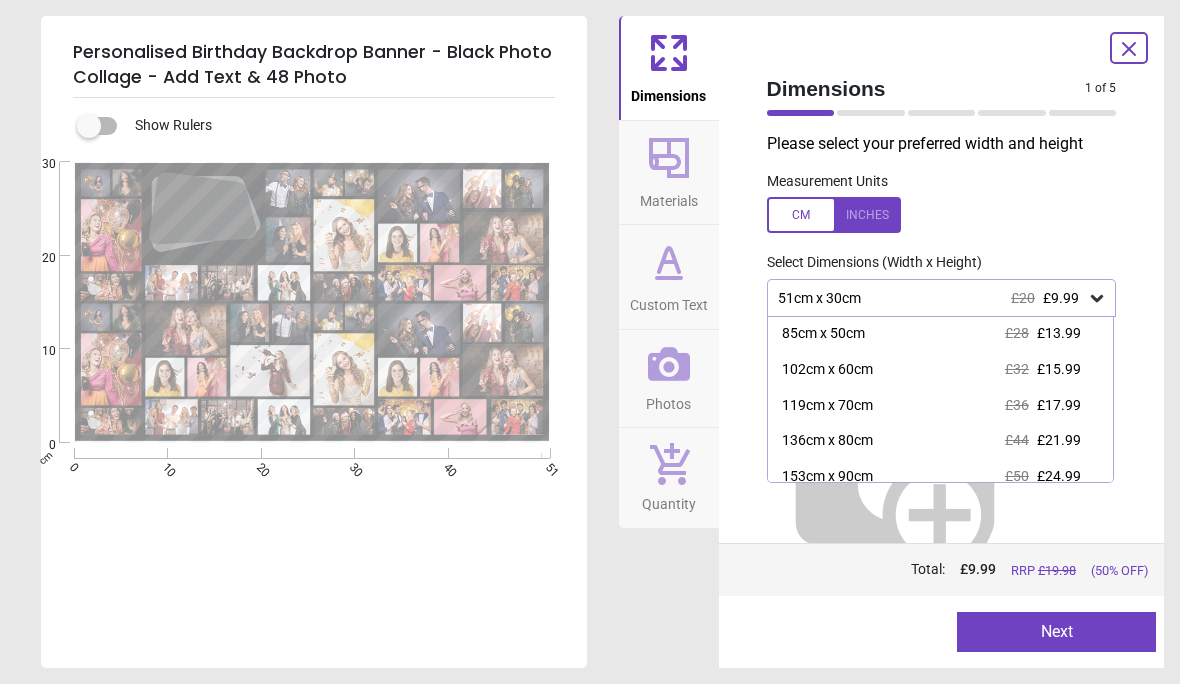 click on "119cm  x  70cm       £36 £17.99" at bounding box center [941, 406] 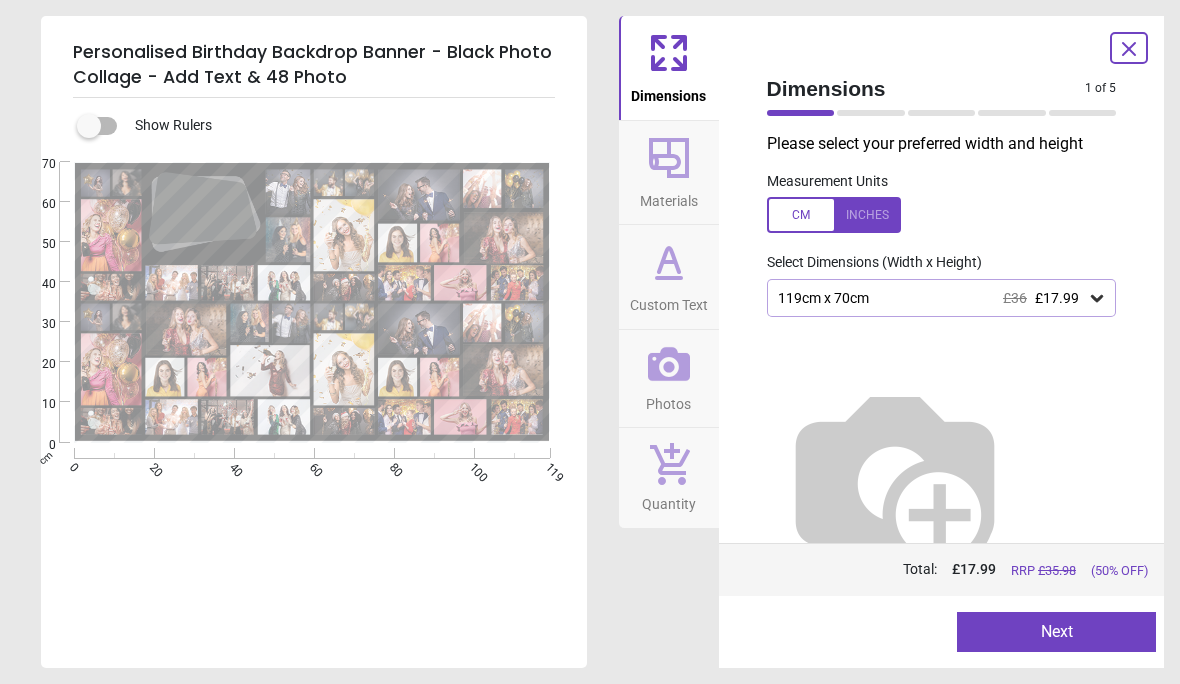 click at bounding box center [200, 211] 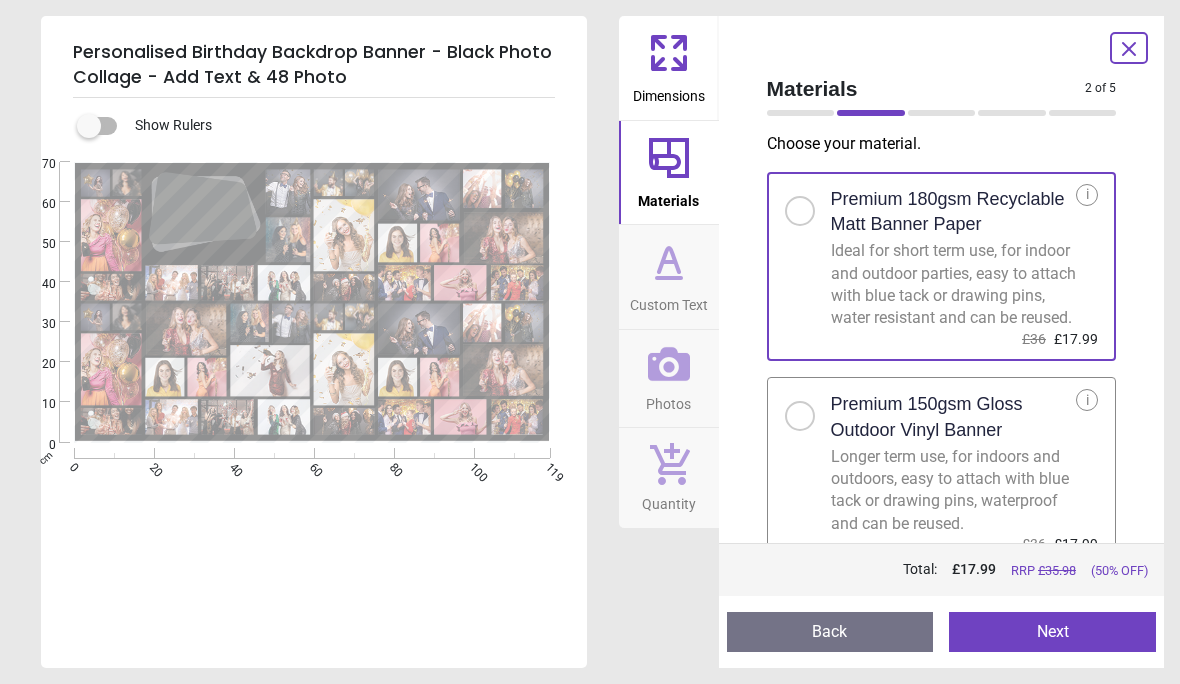 click at bounding box center (800, 416) 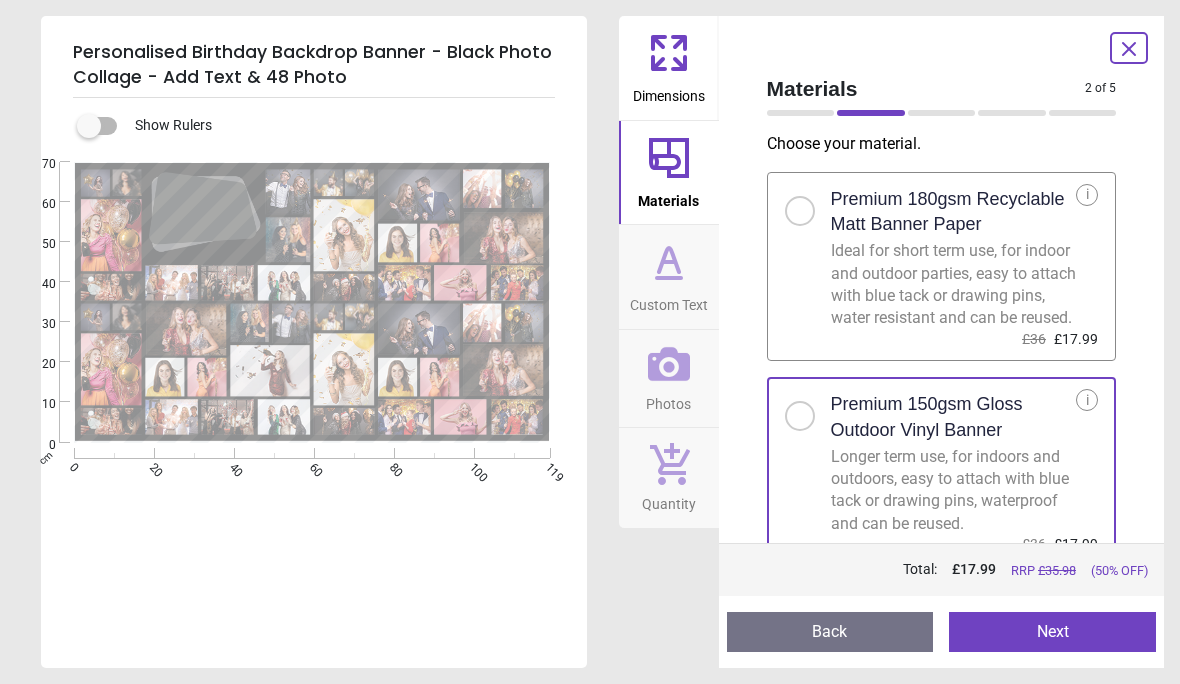 click on "Next" at bounding box center [1052, 632] 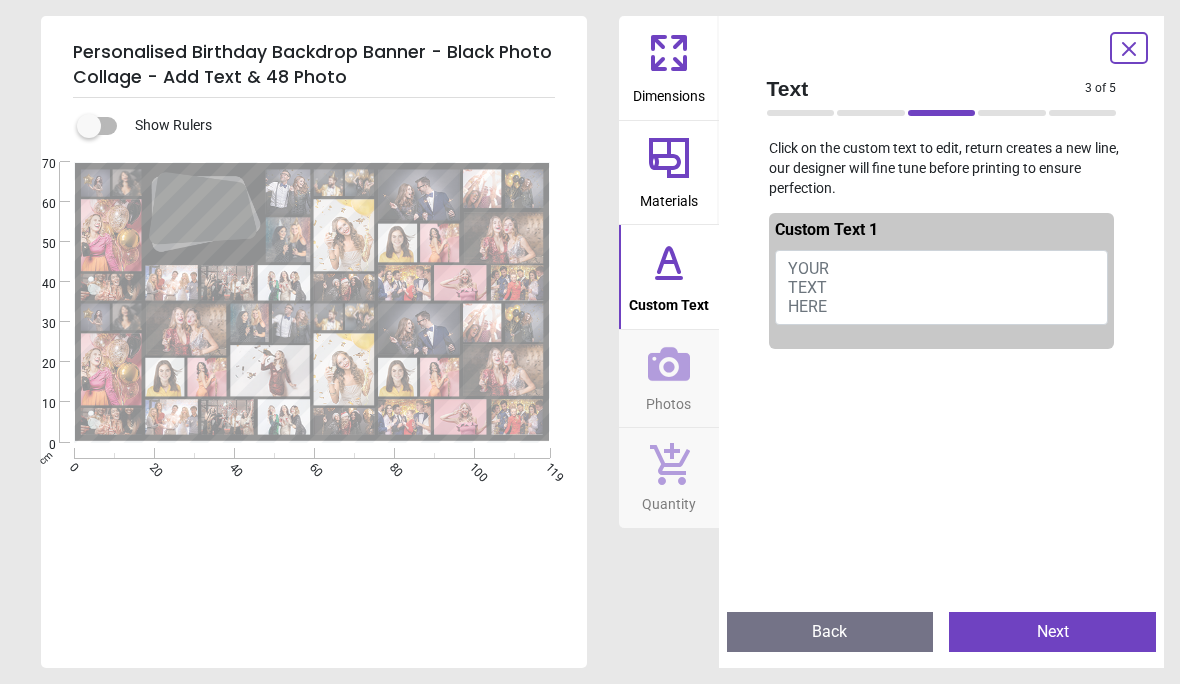 click 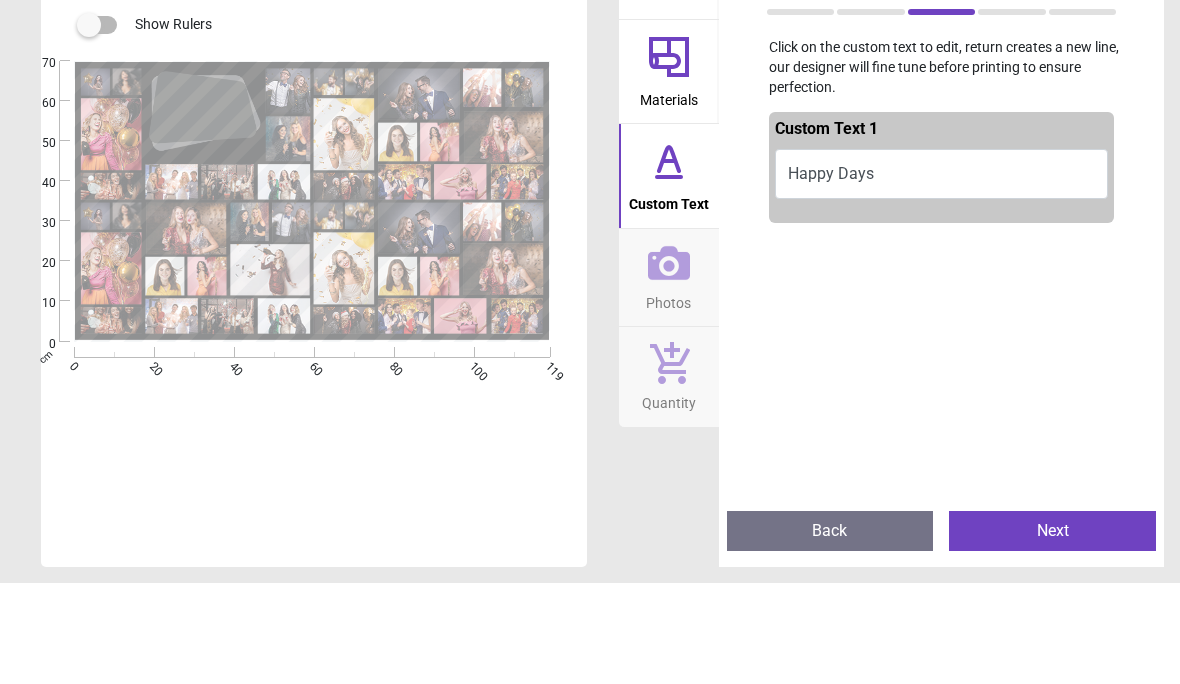 scroll, scrollTop: 0, scrollLeft: 0, axis: both 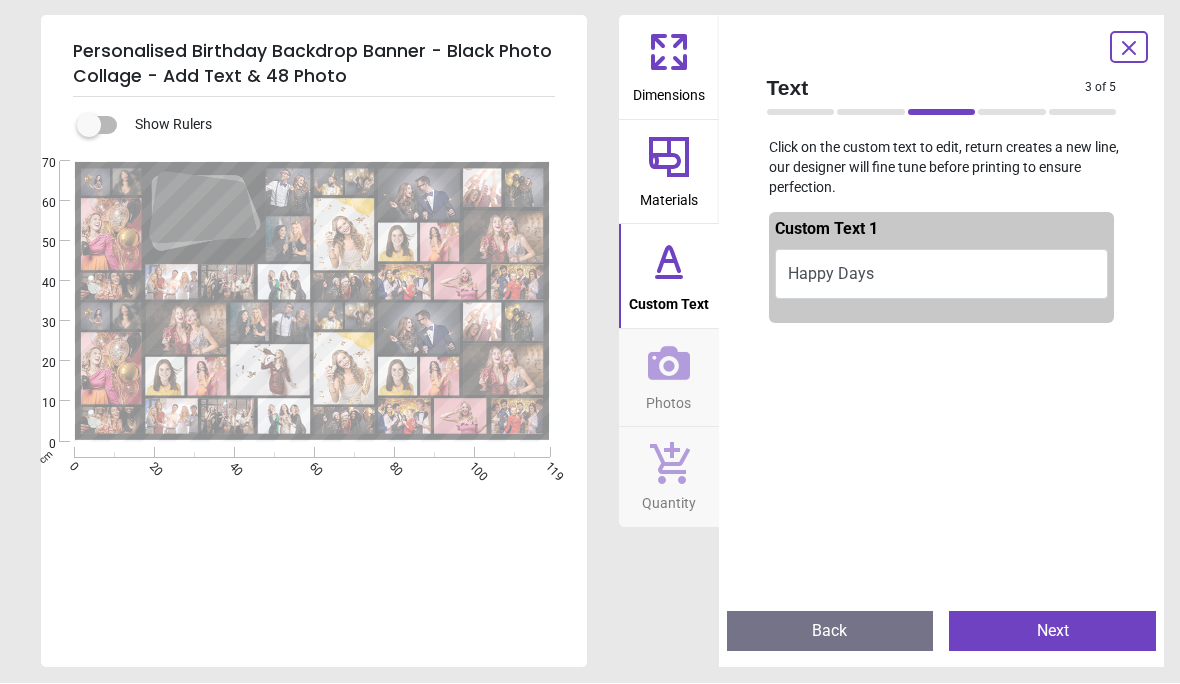 type on "**********" 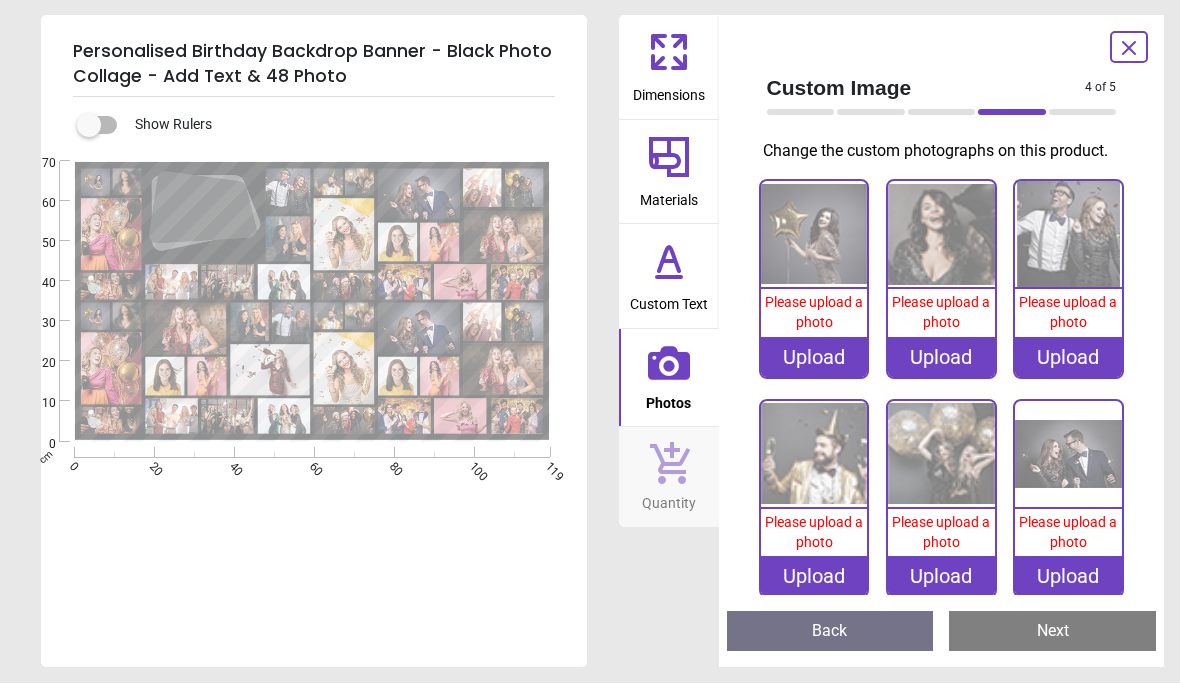 click at bounding box center (814, 235) 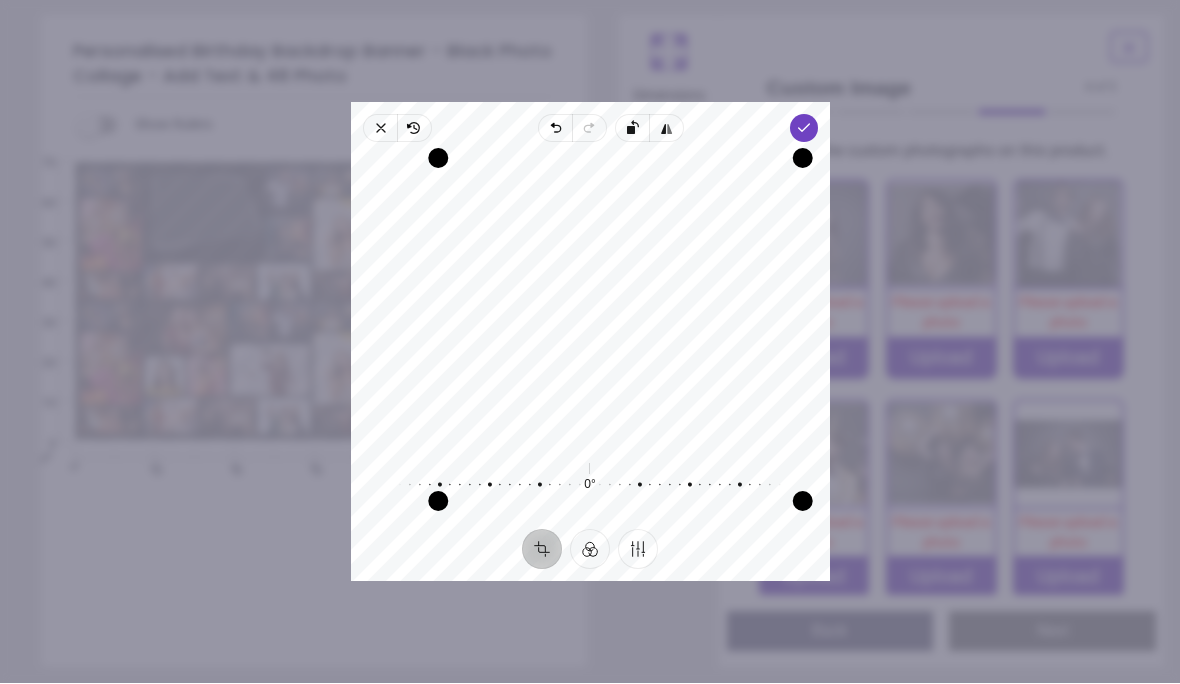 click on "Done" at bounding box center [803, 129] 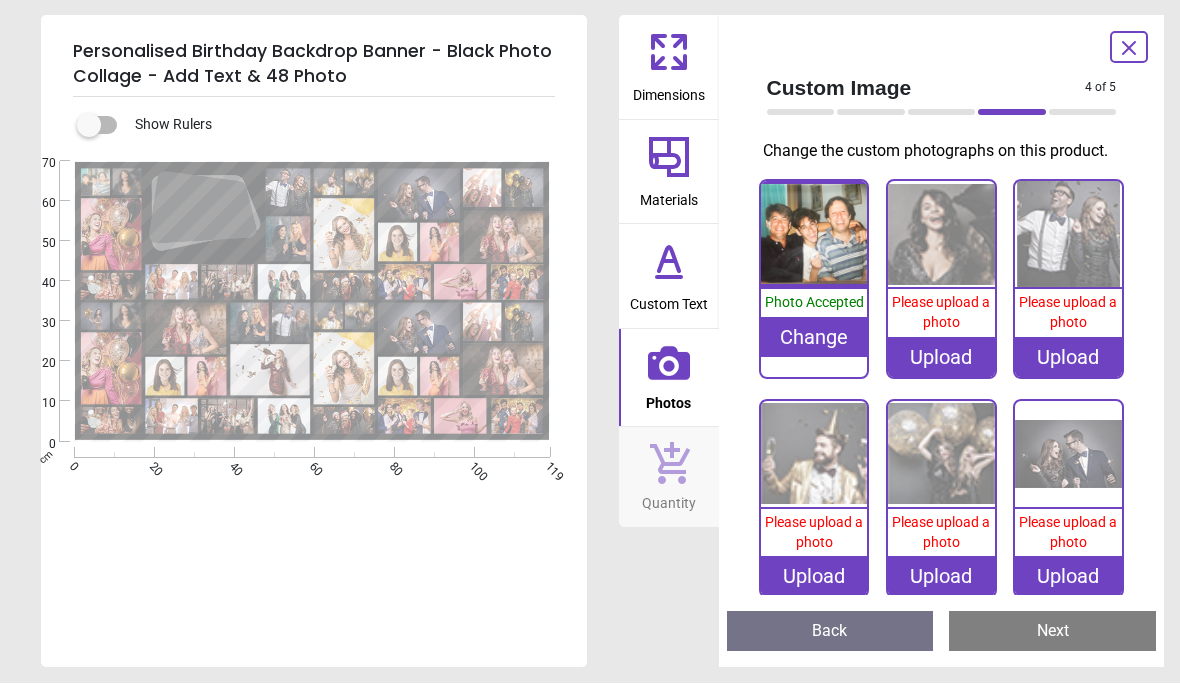 click at bounding box center (941, 235) 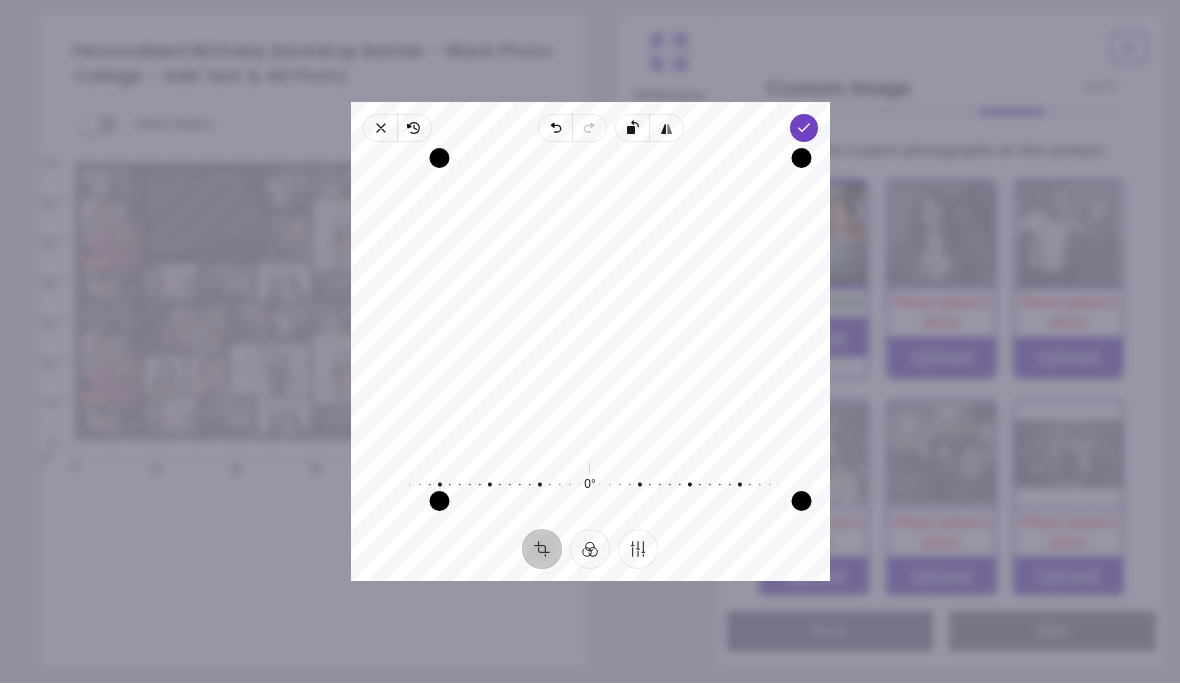 click on "Recenter         0°   Reset" at bounding box center [590, 336] 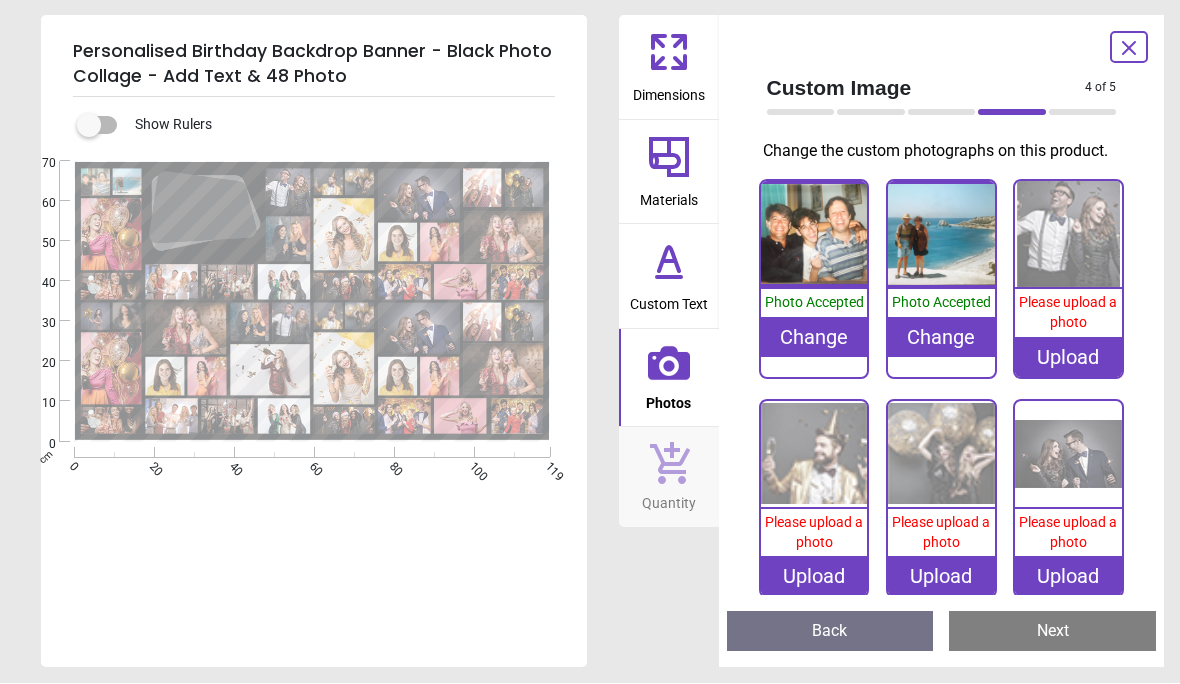 click at bounding box center [1068, 235] 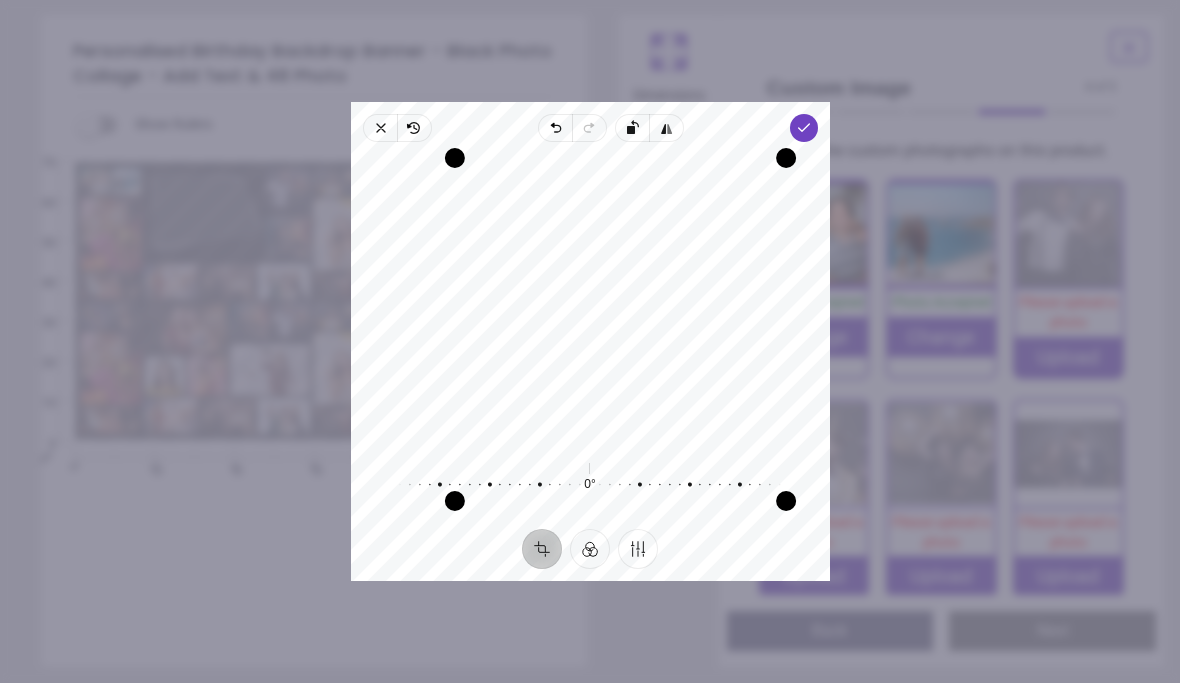 click 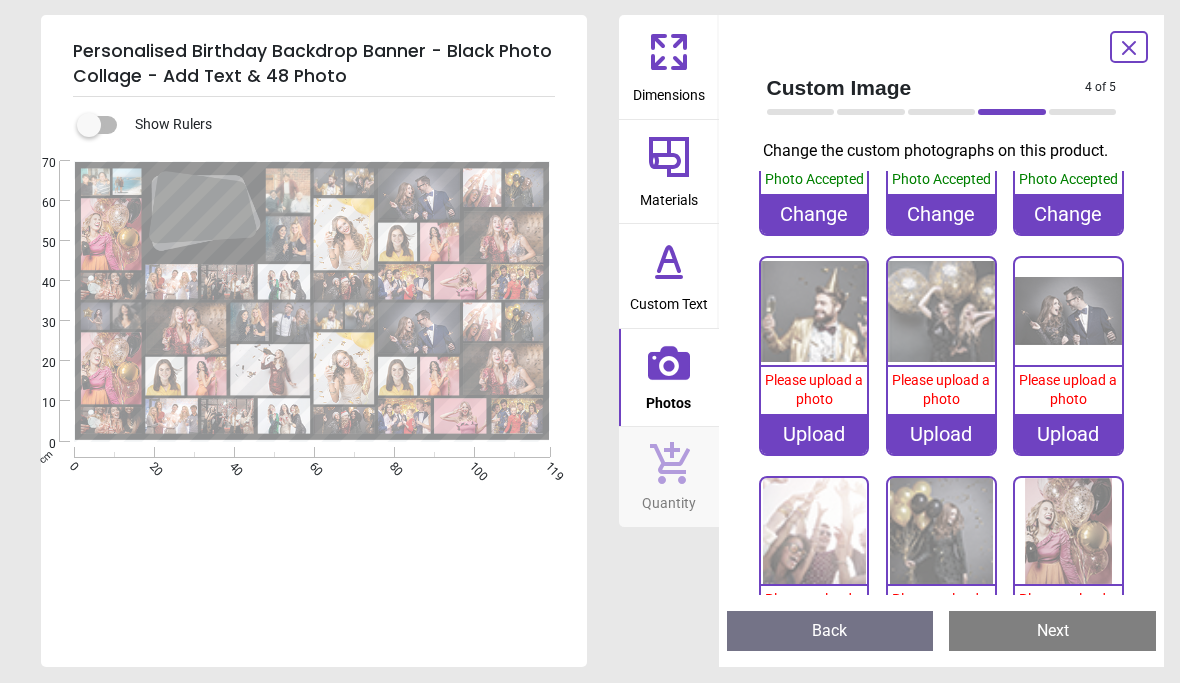 scroll, scrollTop: 120, scrollLeft: 0, axis: vertical 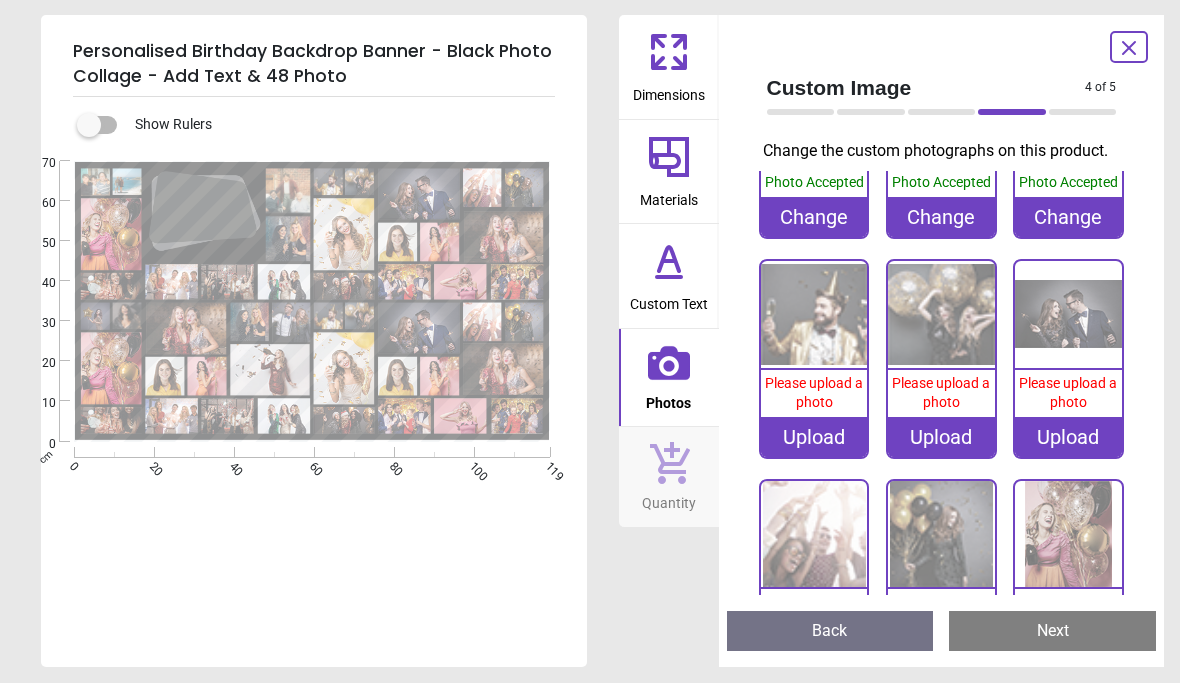 click on "Upload" at bounding box center [814, 438] 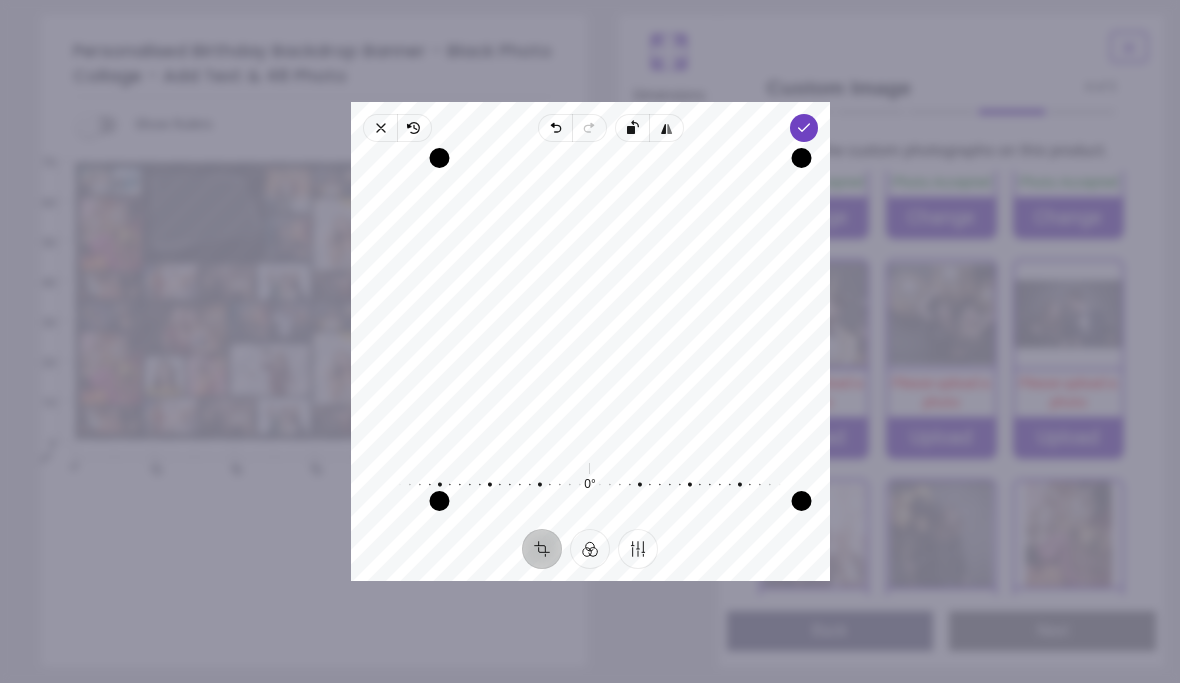 click on "Done" at bounding box center (803, 129) 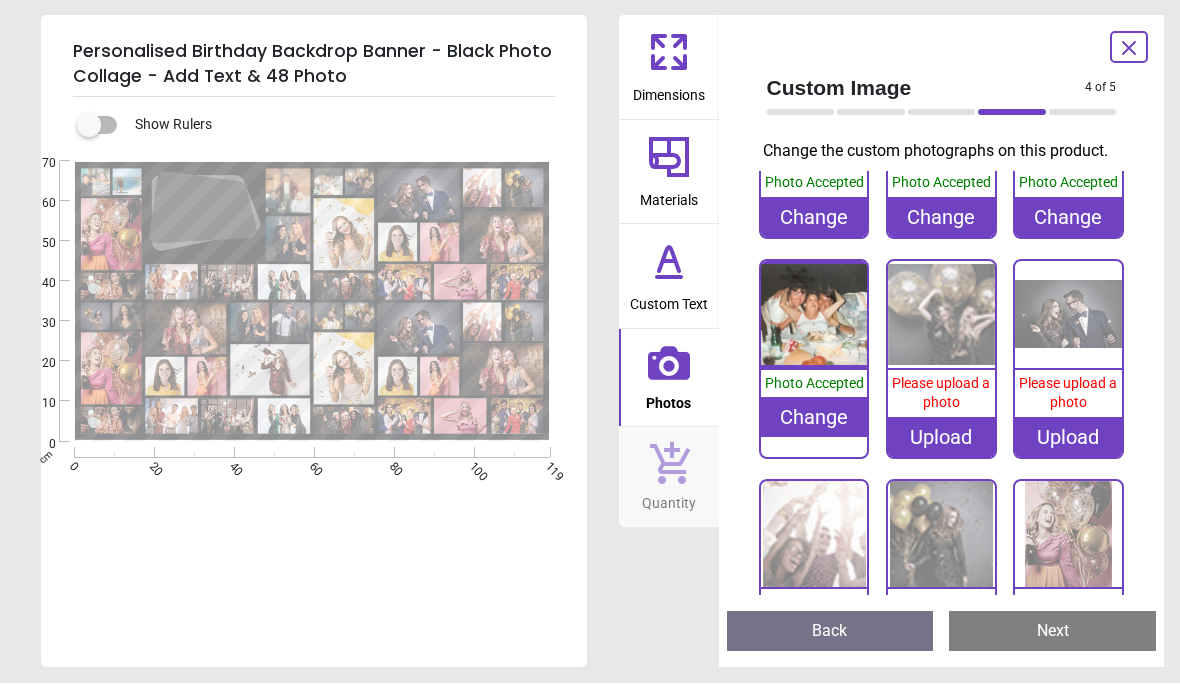 click at bounding box center [941, 315] 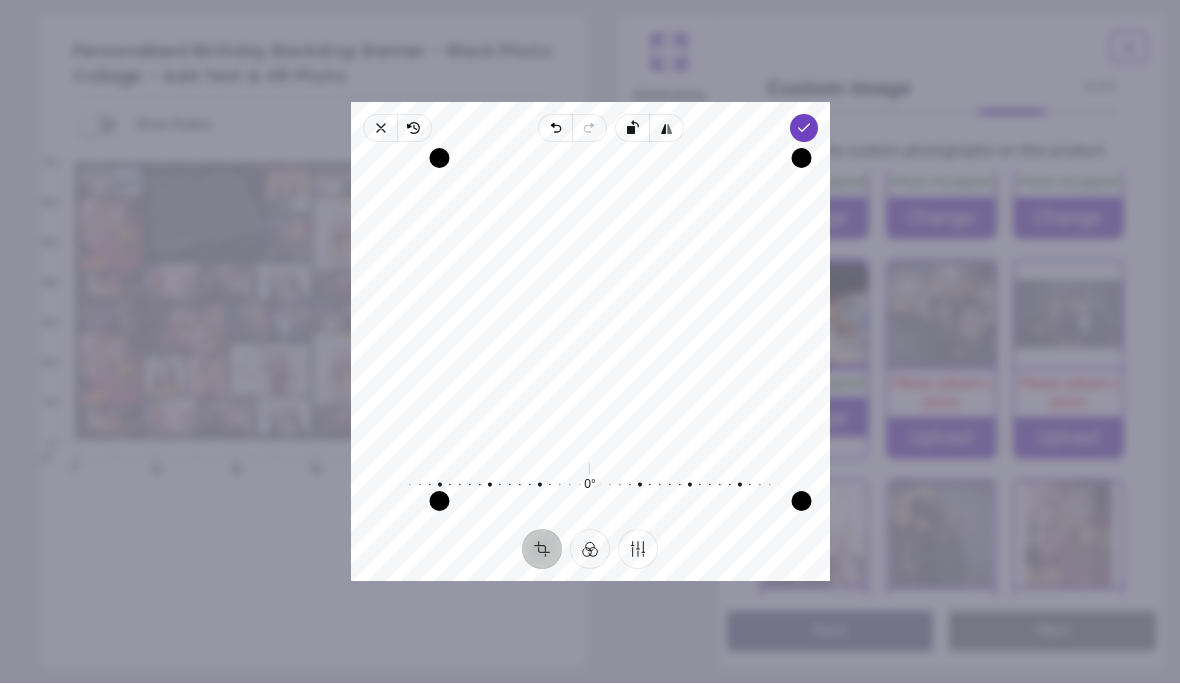 click 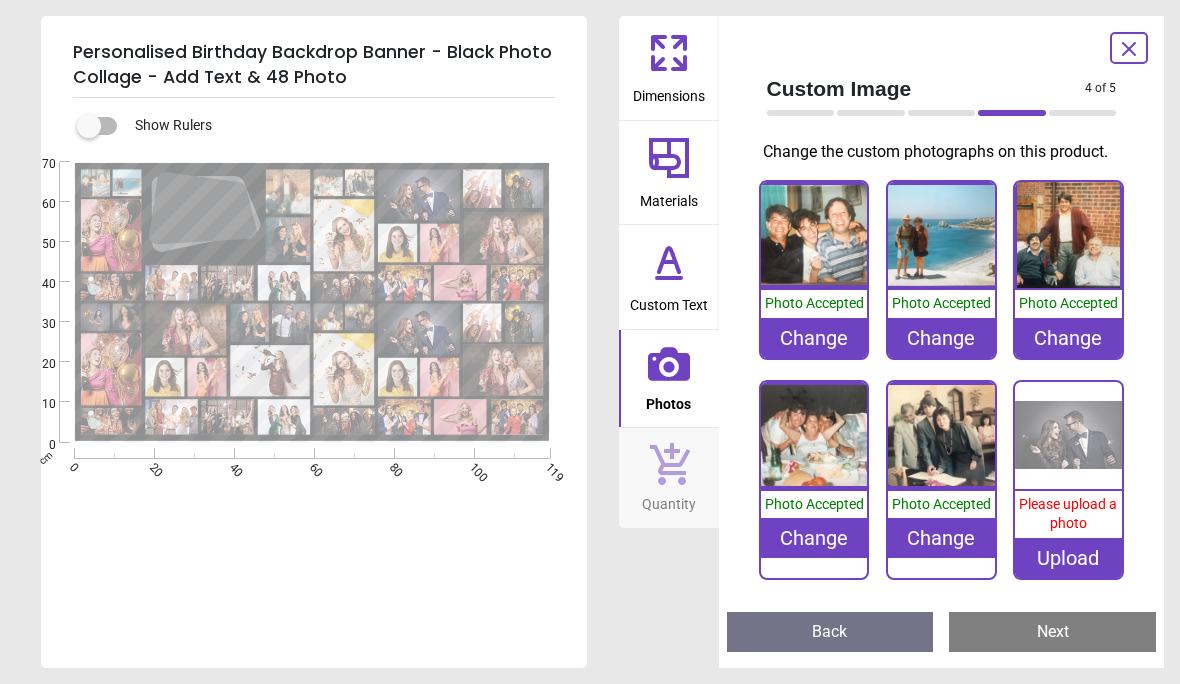 scroll, scrollTop: 1, scrollLeft: 0, axis: vertical 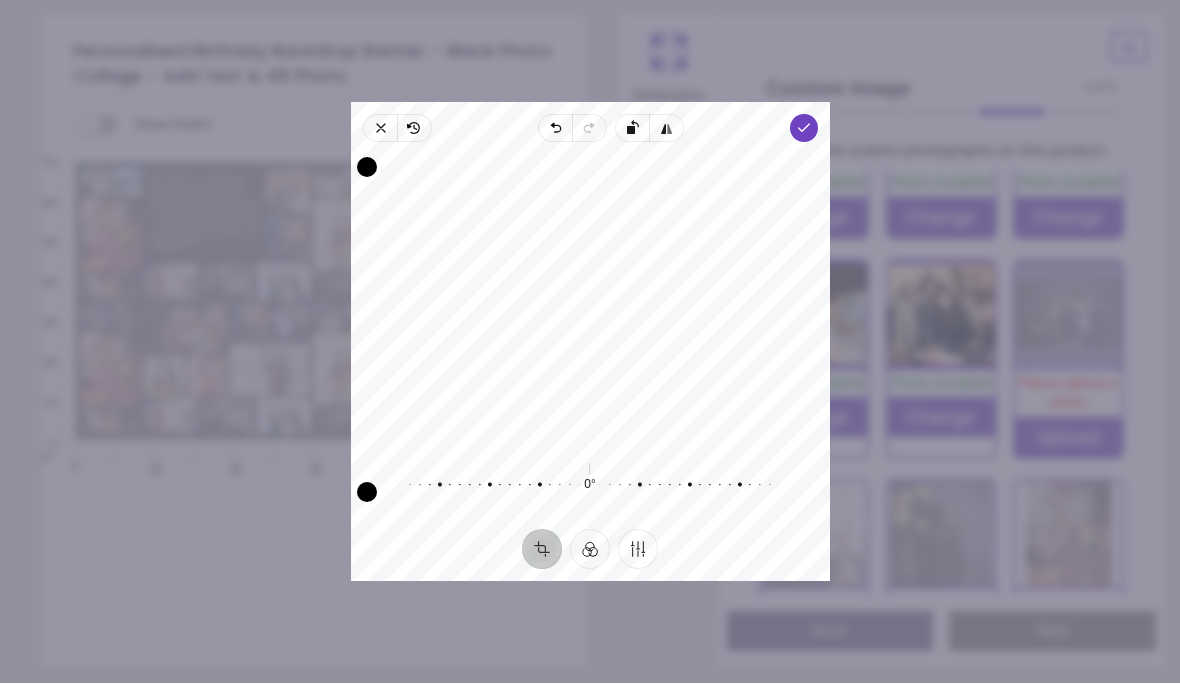 click on "Recenter" at bounding box center [590, 300] 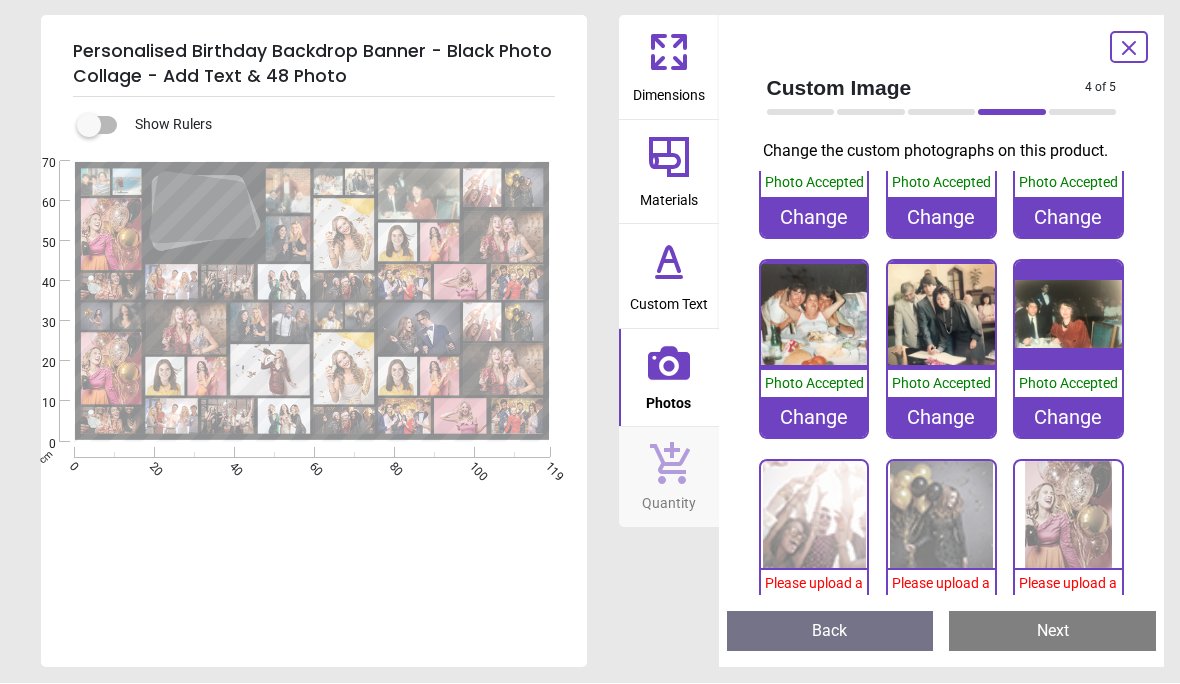 click at bounding box center [814, 515] 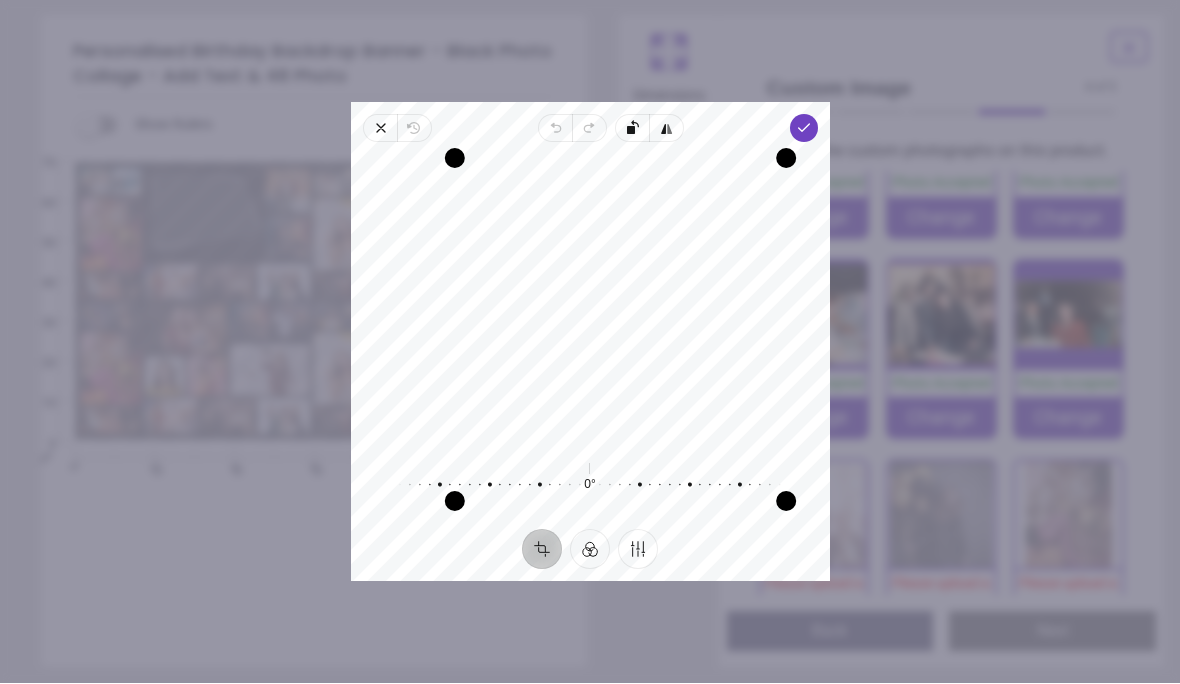 click 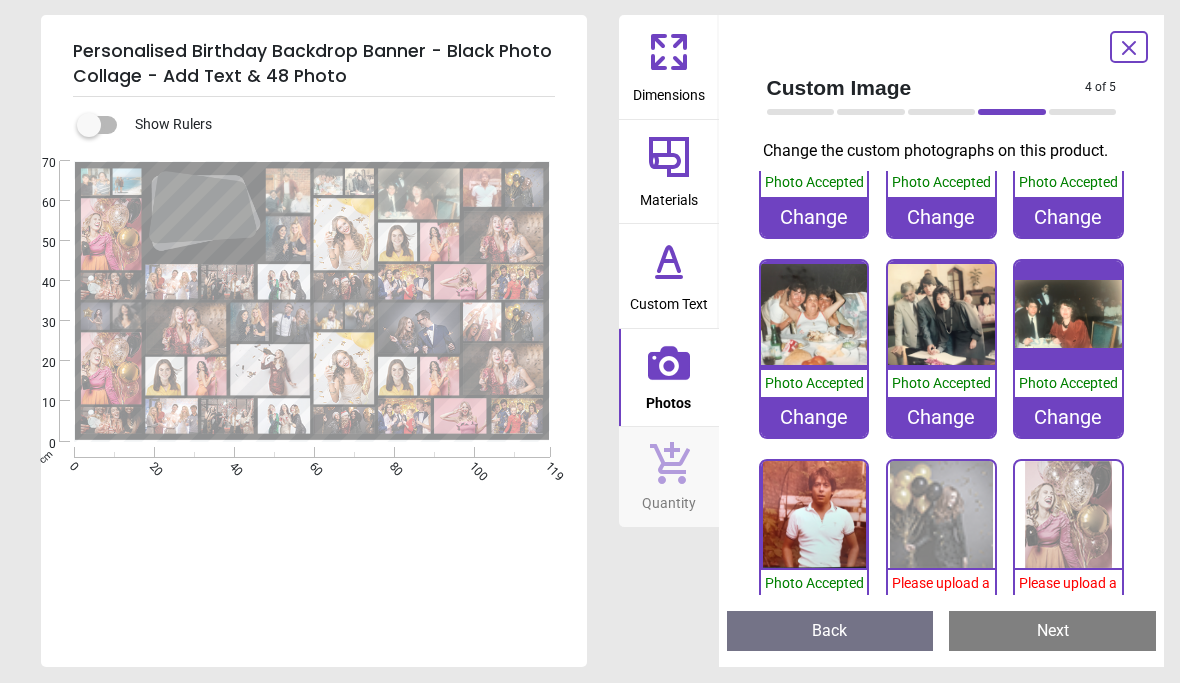click 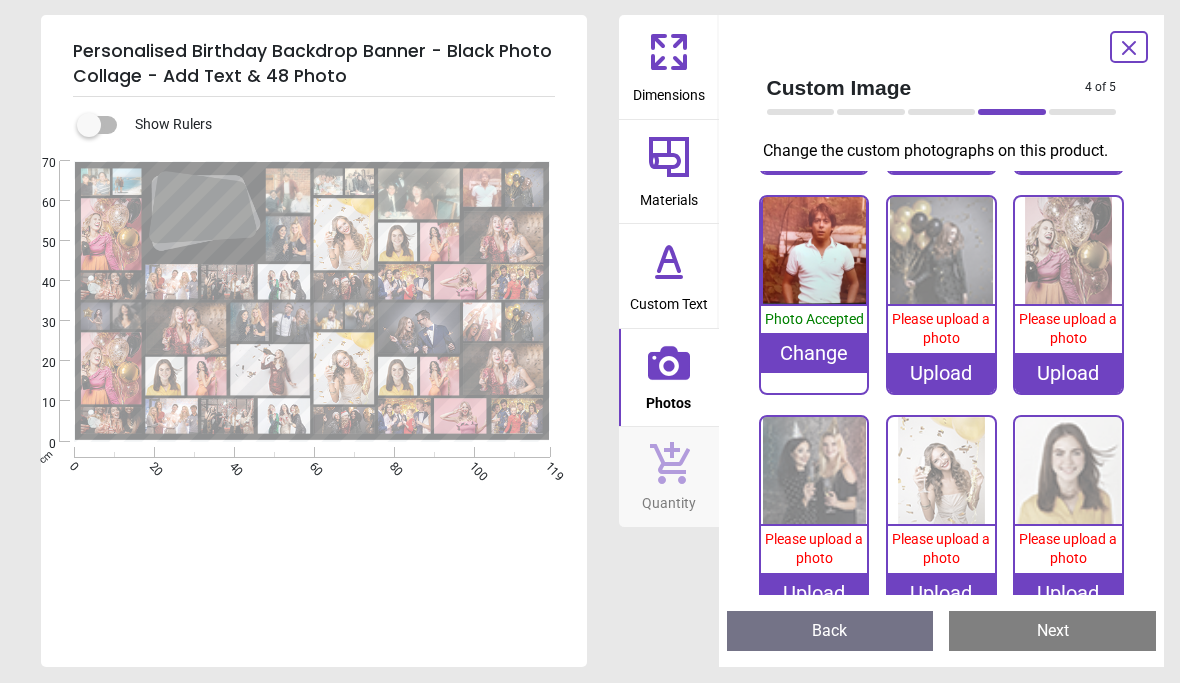scroll, scrollTop: 447, scrollLeft: 0, axis: vertical 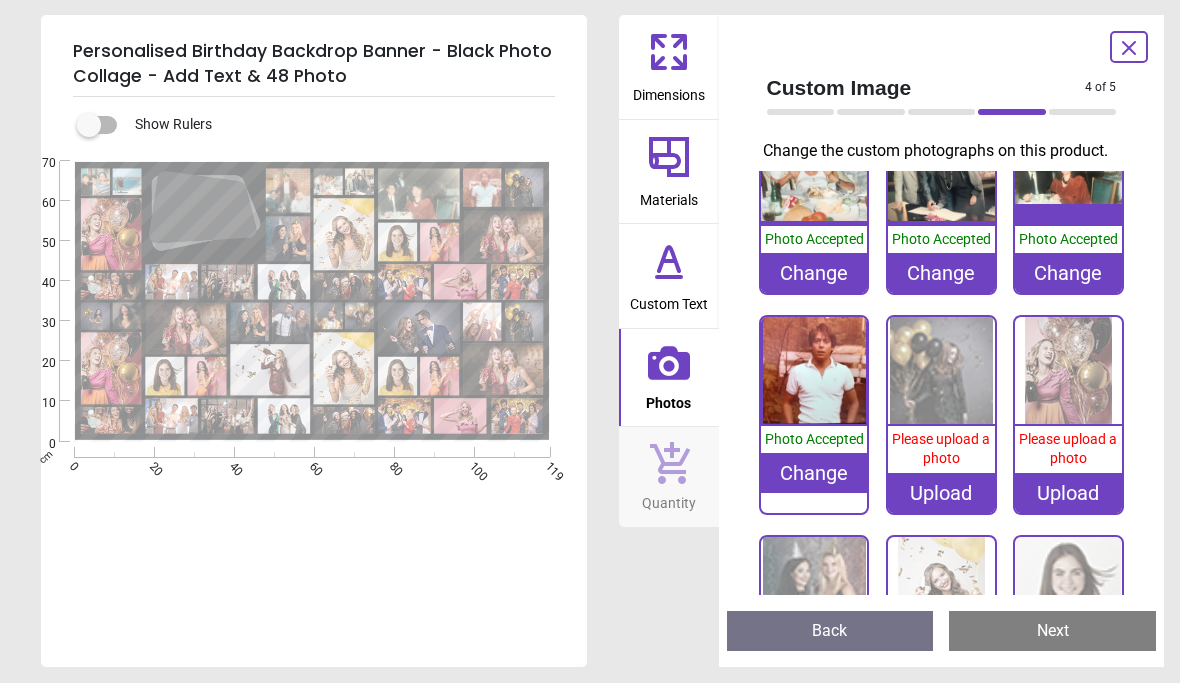 click on "Upload" at bounding box center (941, 494) 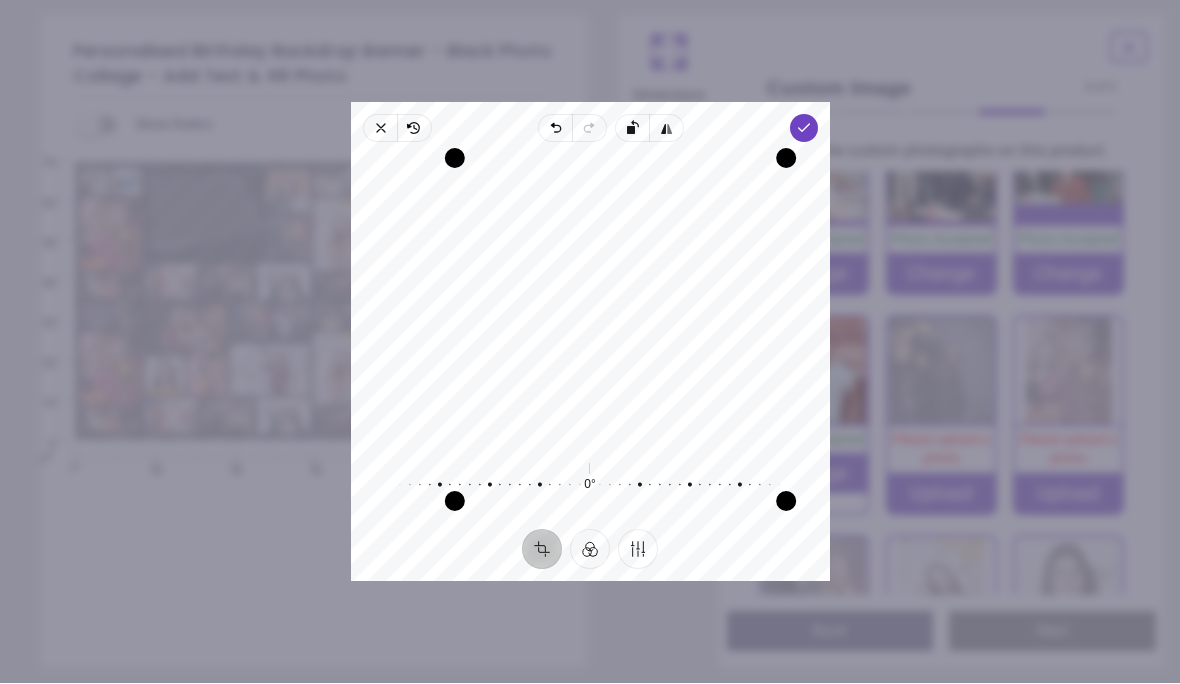 click 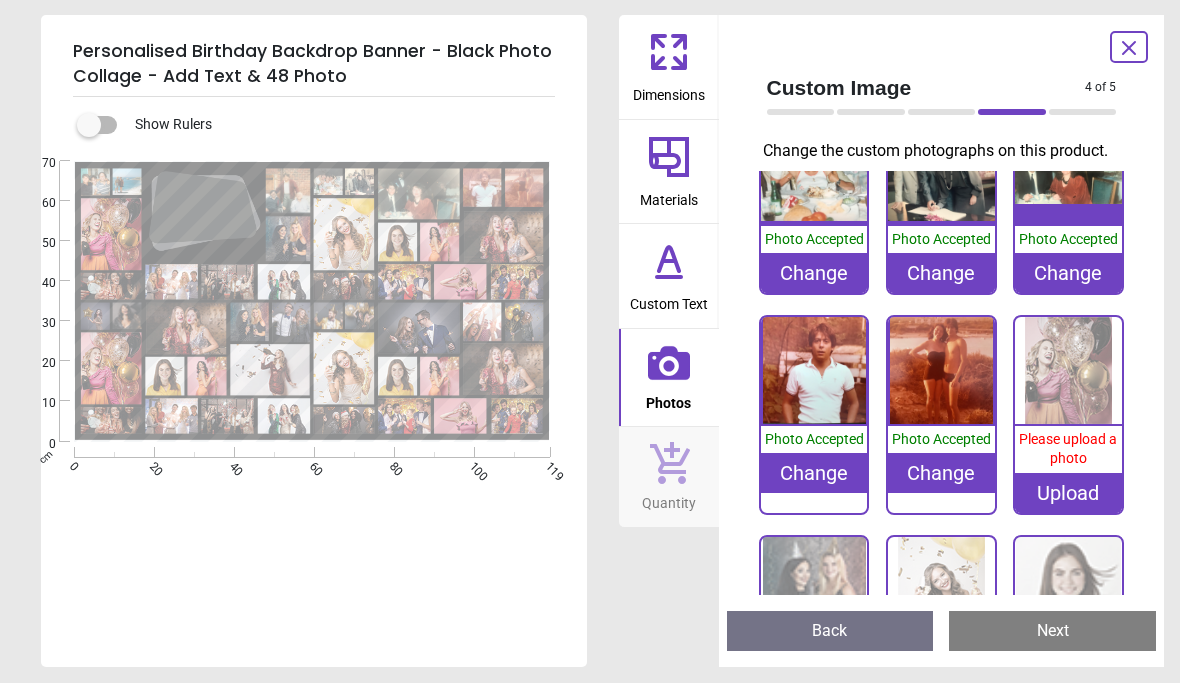 click on "Upload" at bounding box center [1068, 494] 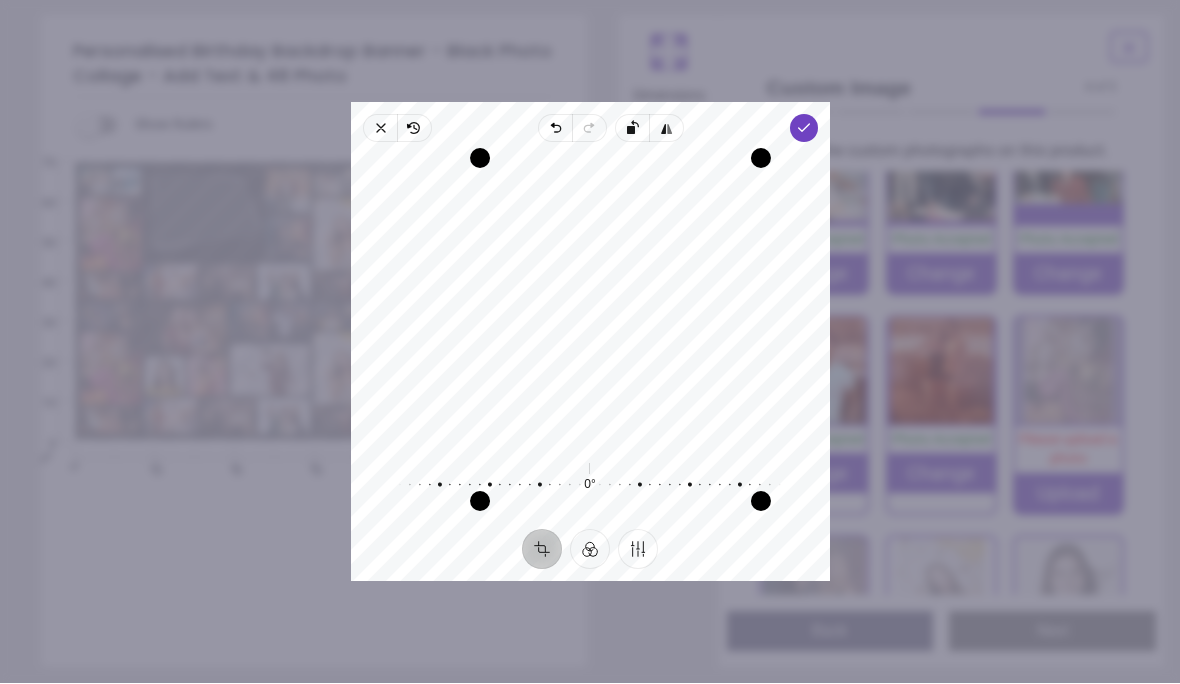 click 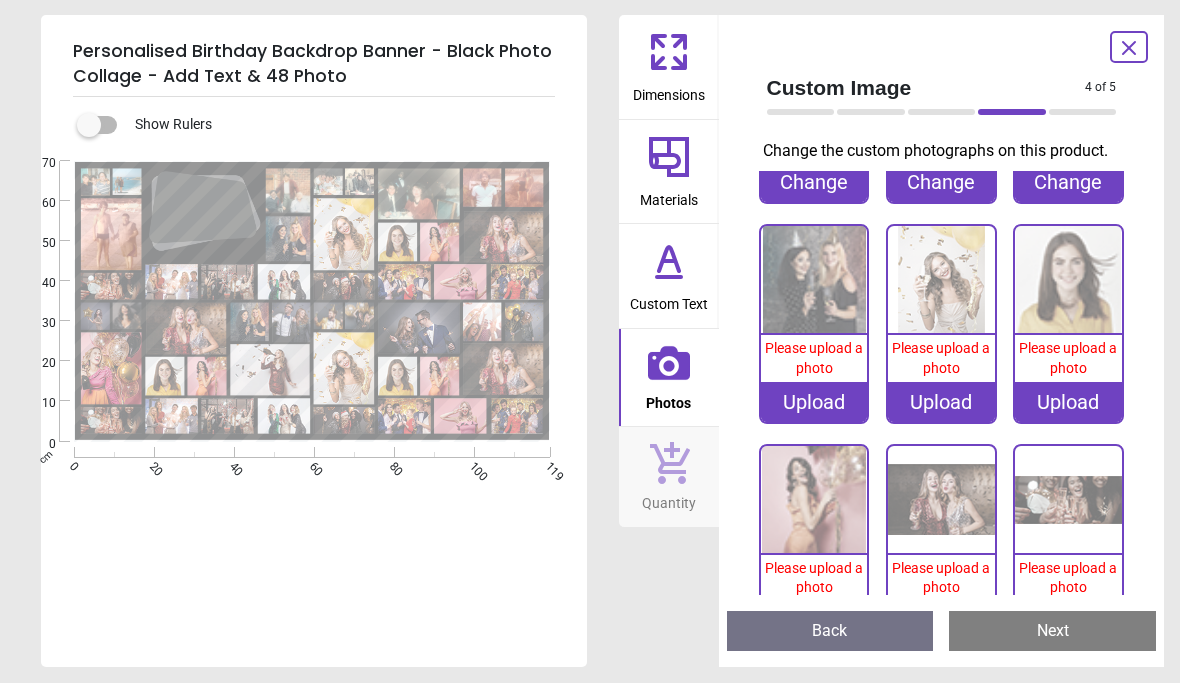 scroll, scrollTop: 556, scrollLeft: 0, axis: vertical 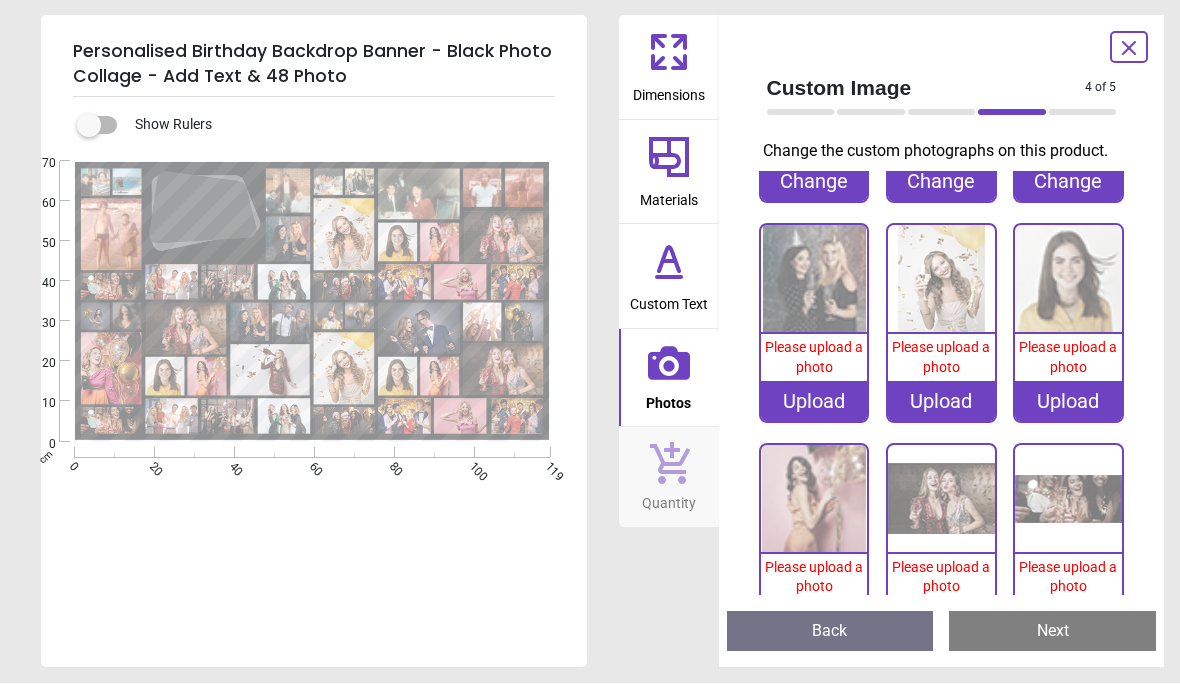 click on "Upload" at bounding box center (814, 402) 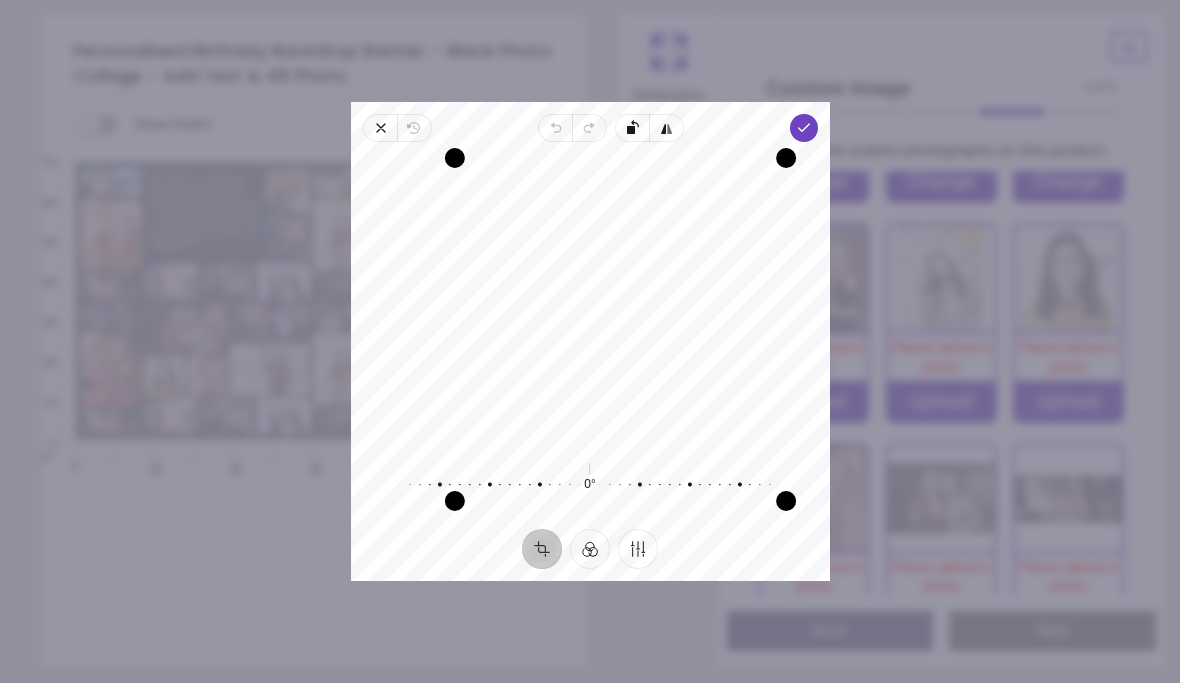 click 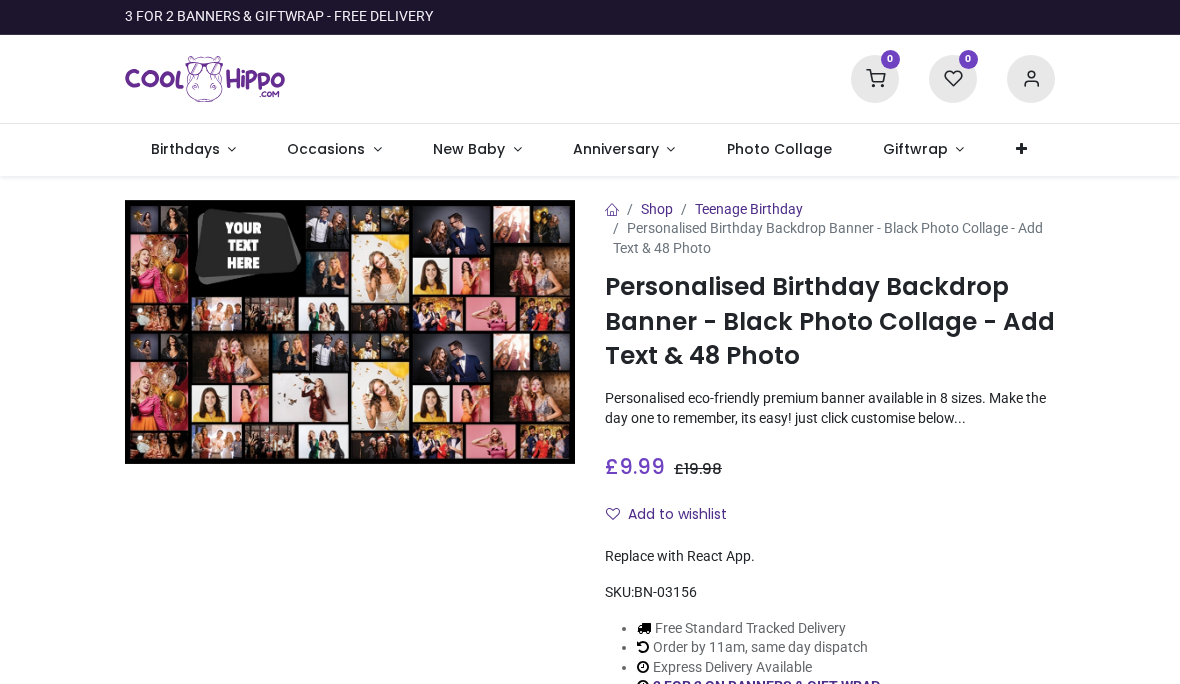 scroll, scrollTop: 0, scrollLeft: 0, axis: both 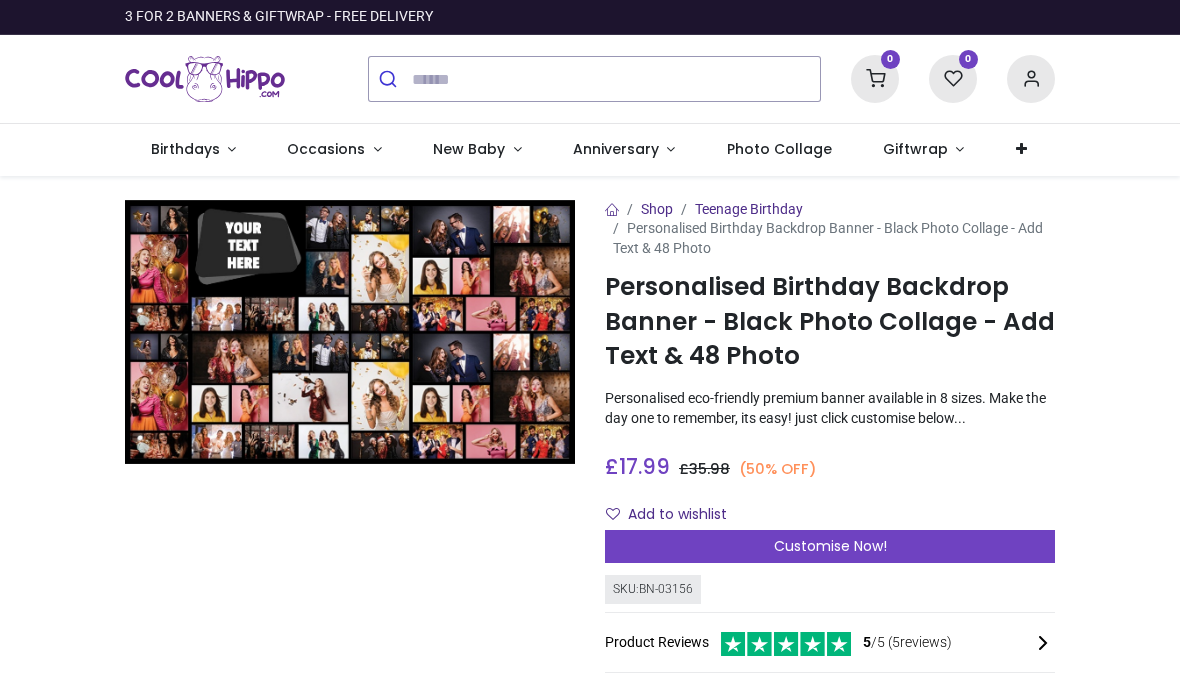 click on "Customise Now!" at bounding box center (830, 547) 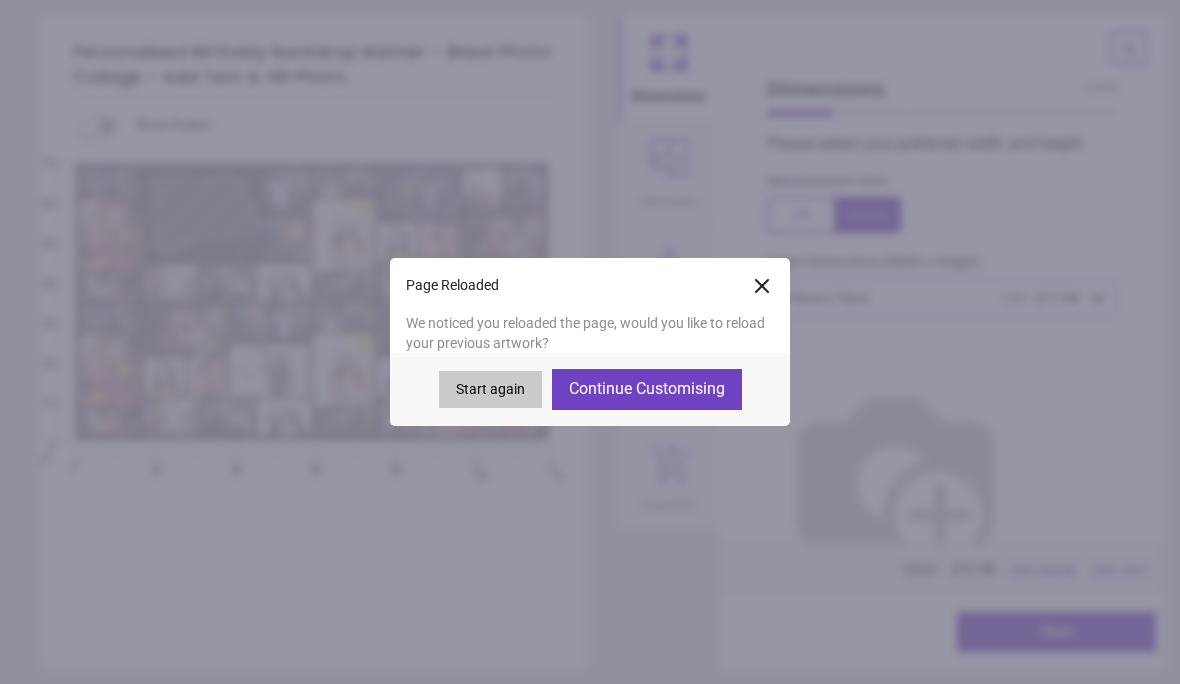 click on "Continue Customising" at bounding box center (647, 389) 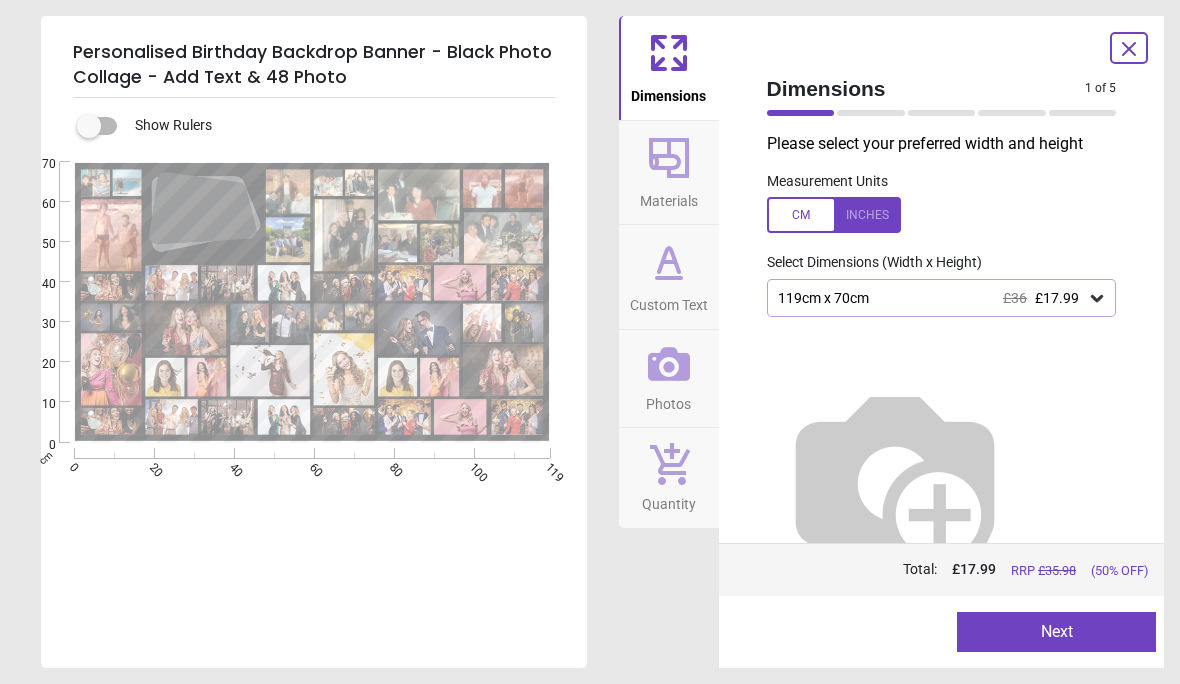 type on "**********" 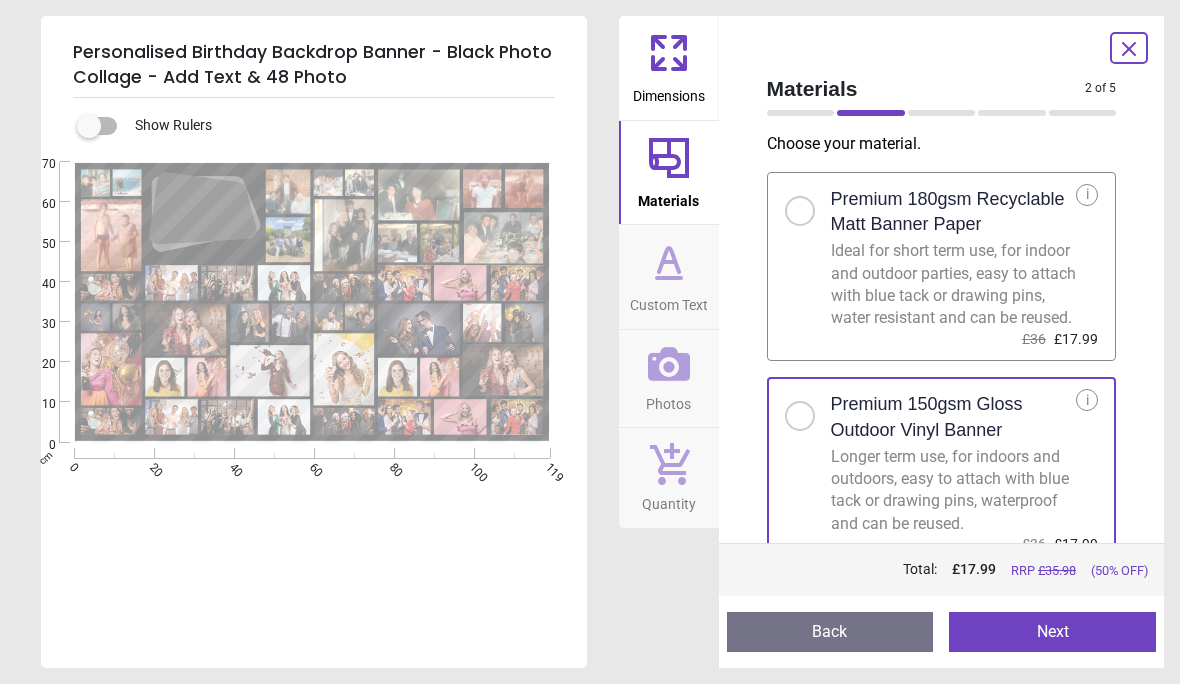 click on "Next" at bounding box center (1052, 632) 